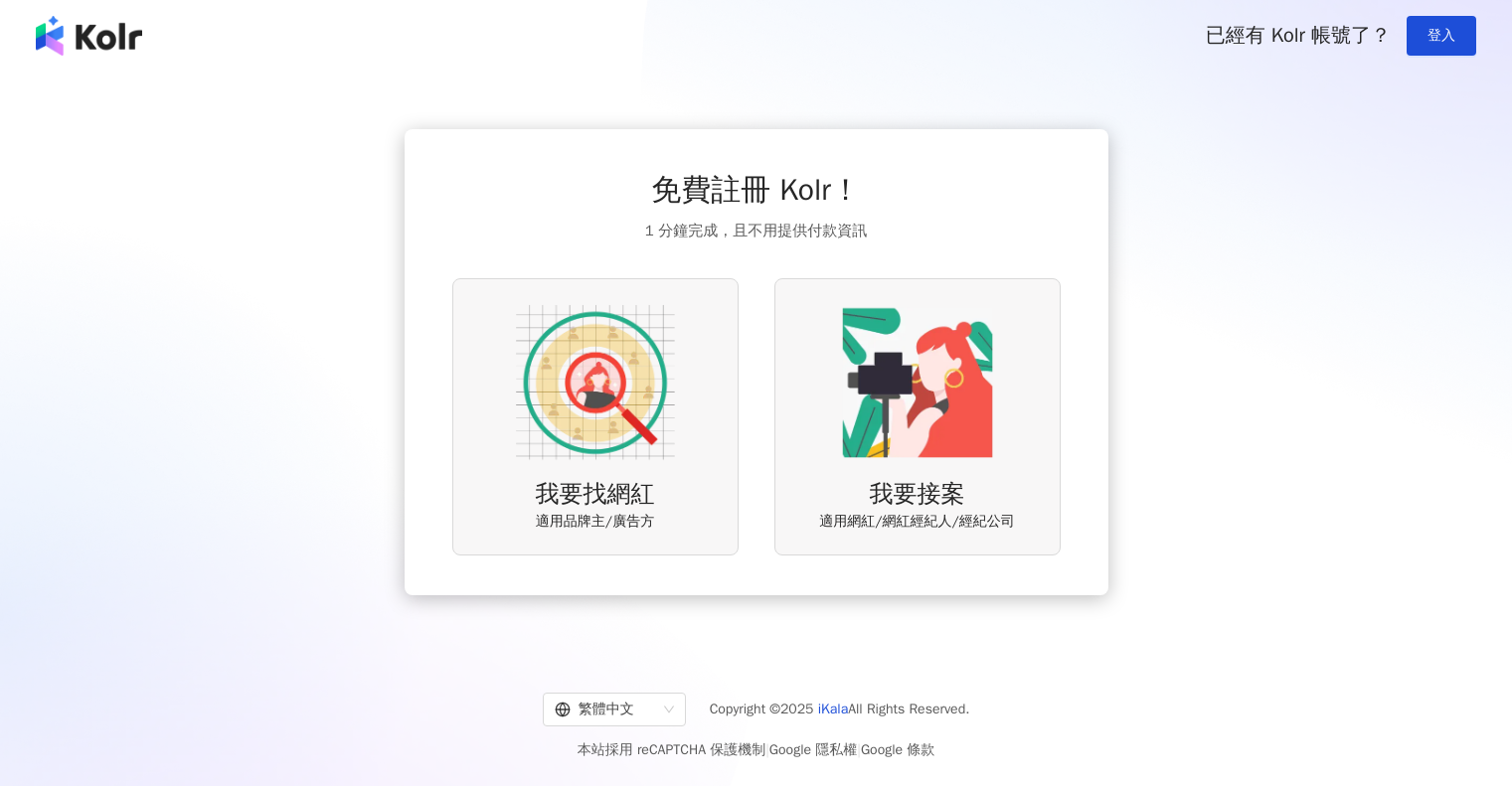 scroll, scrollTop: 0, scrollLeft: 0, axis: both 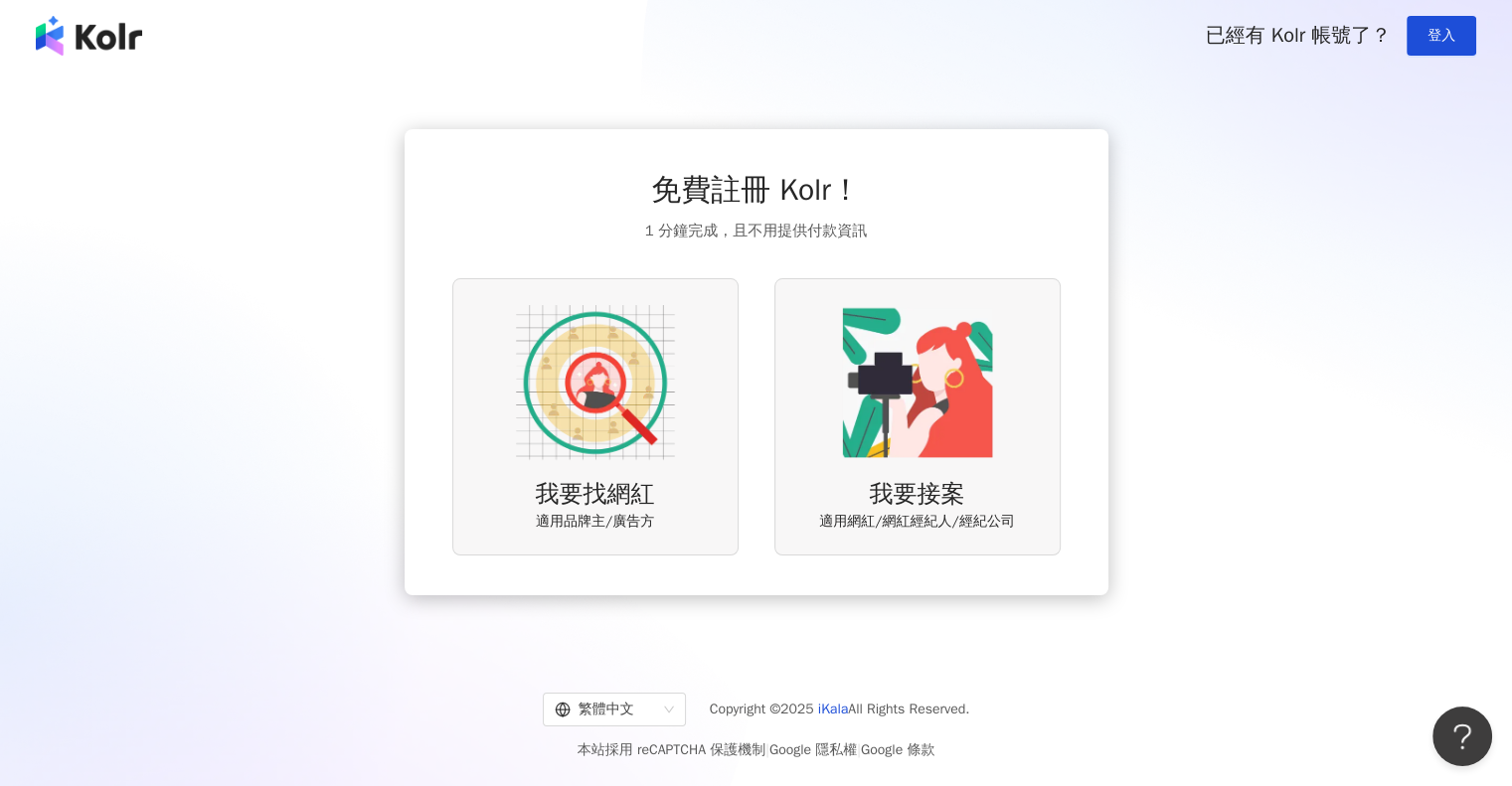 click at bounding box center (595, 383) 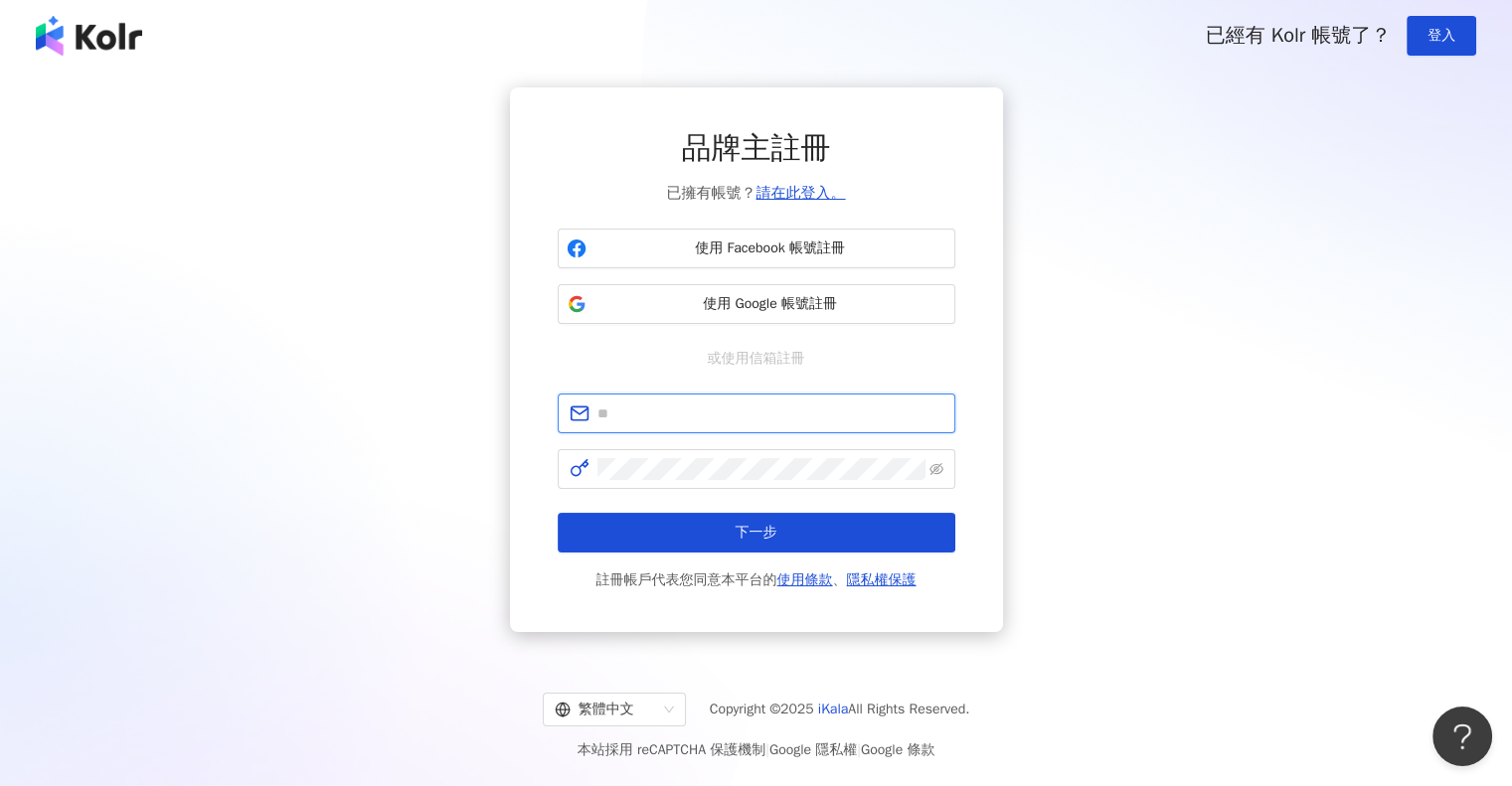 click at bounding box center (770, 413) 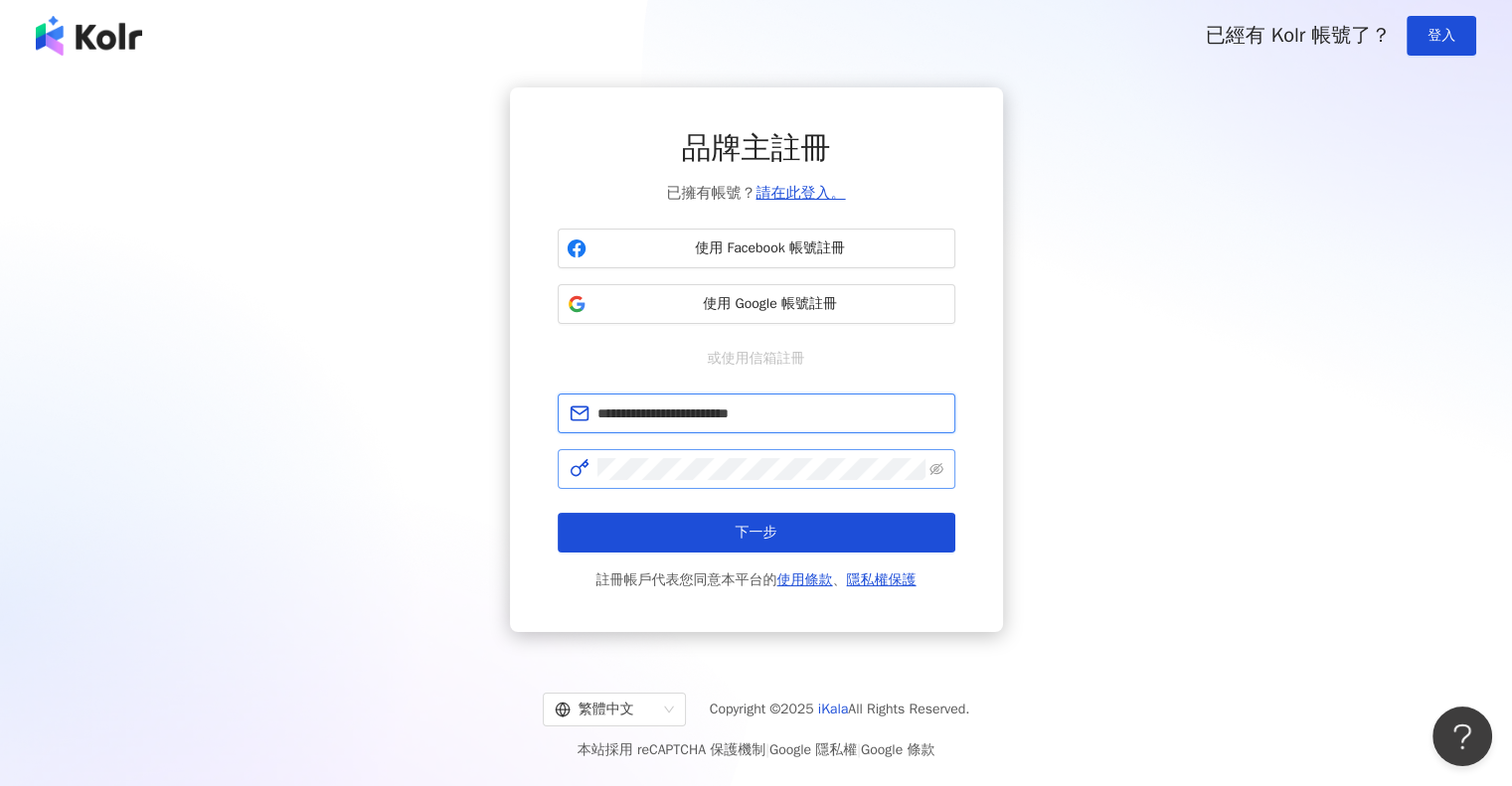 type on "**********" 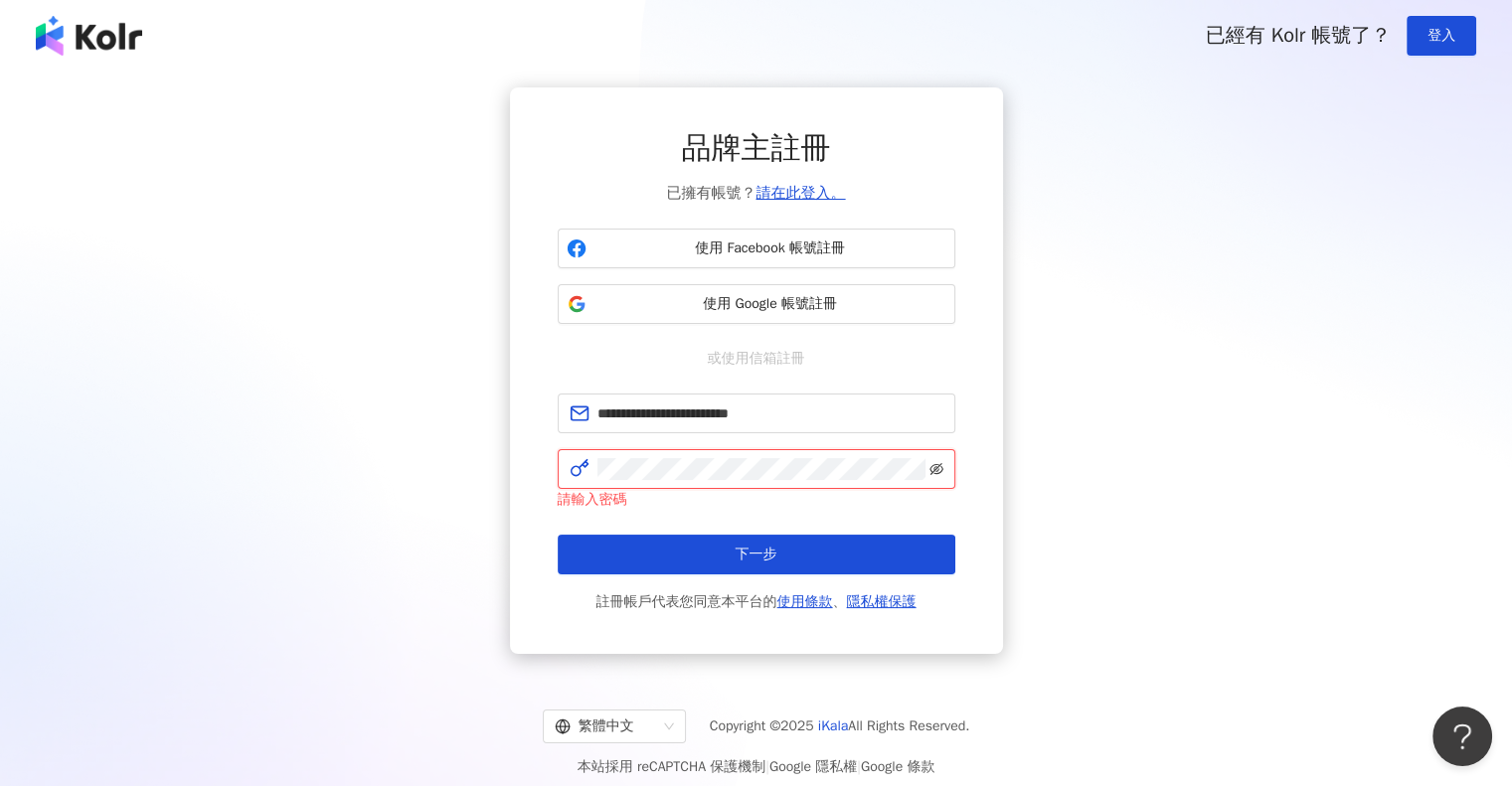 click 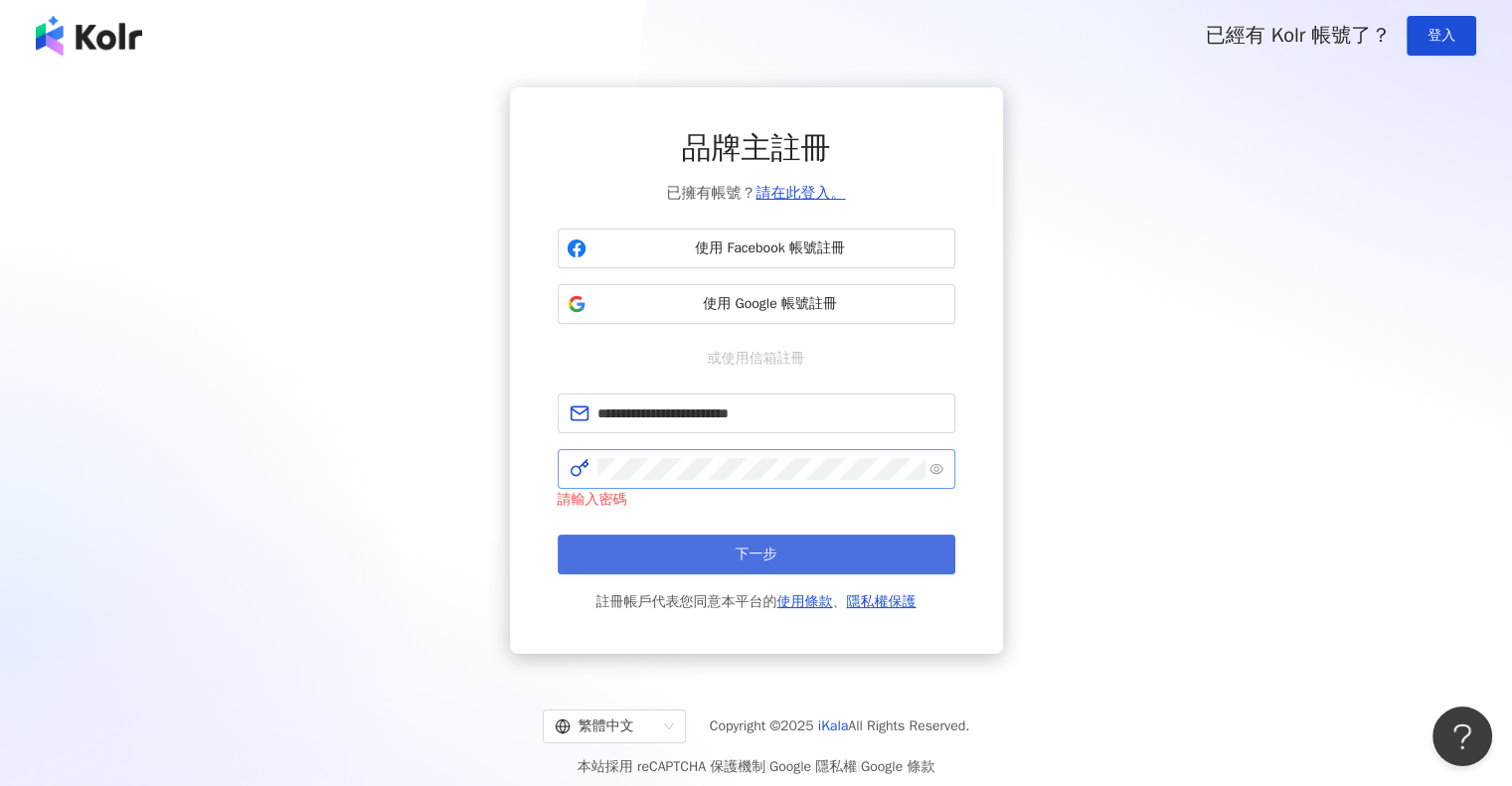 click on "下一步" at bounding box center (756, 554) 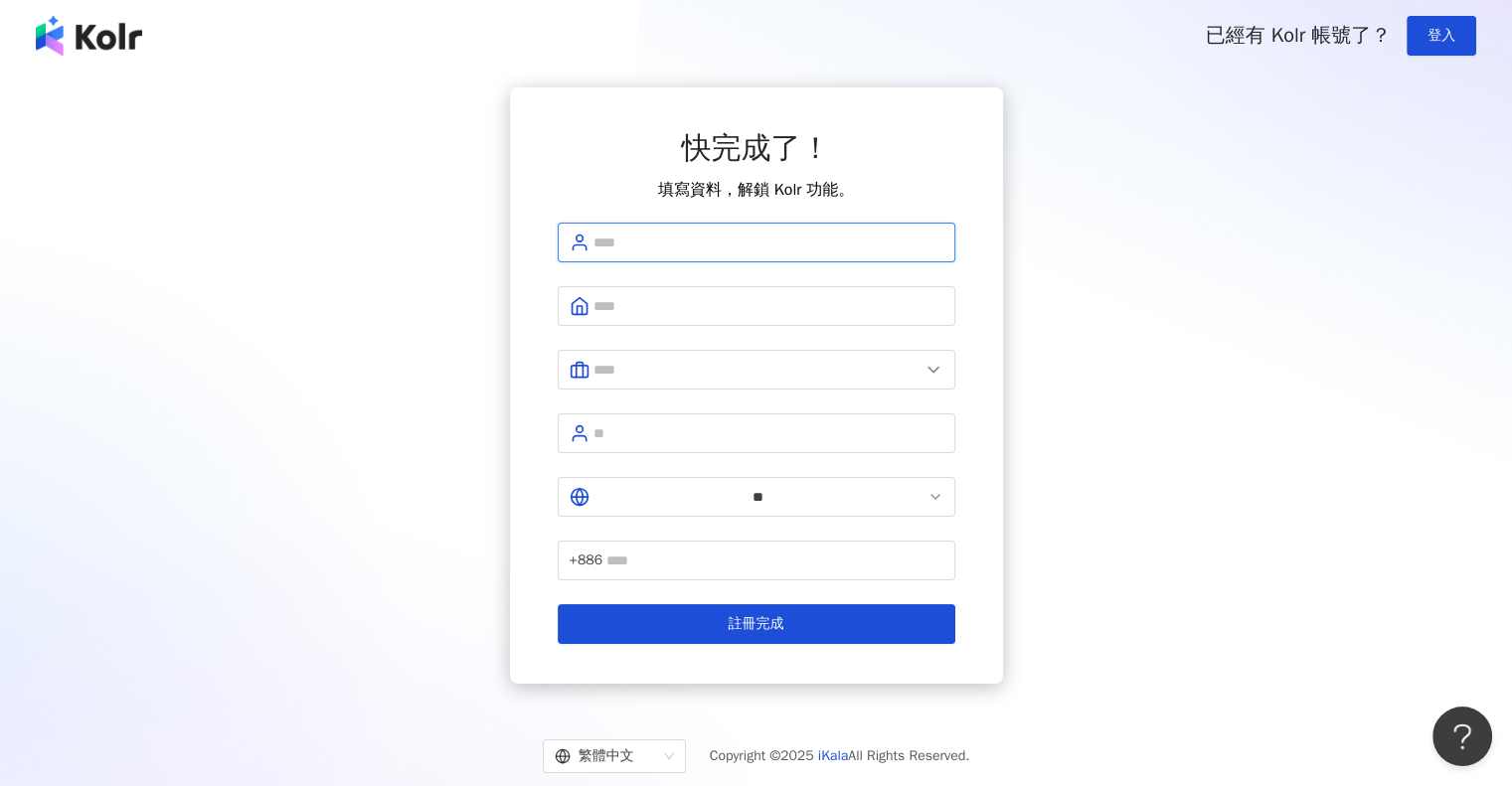 click at bounding box center [768, 242] 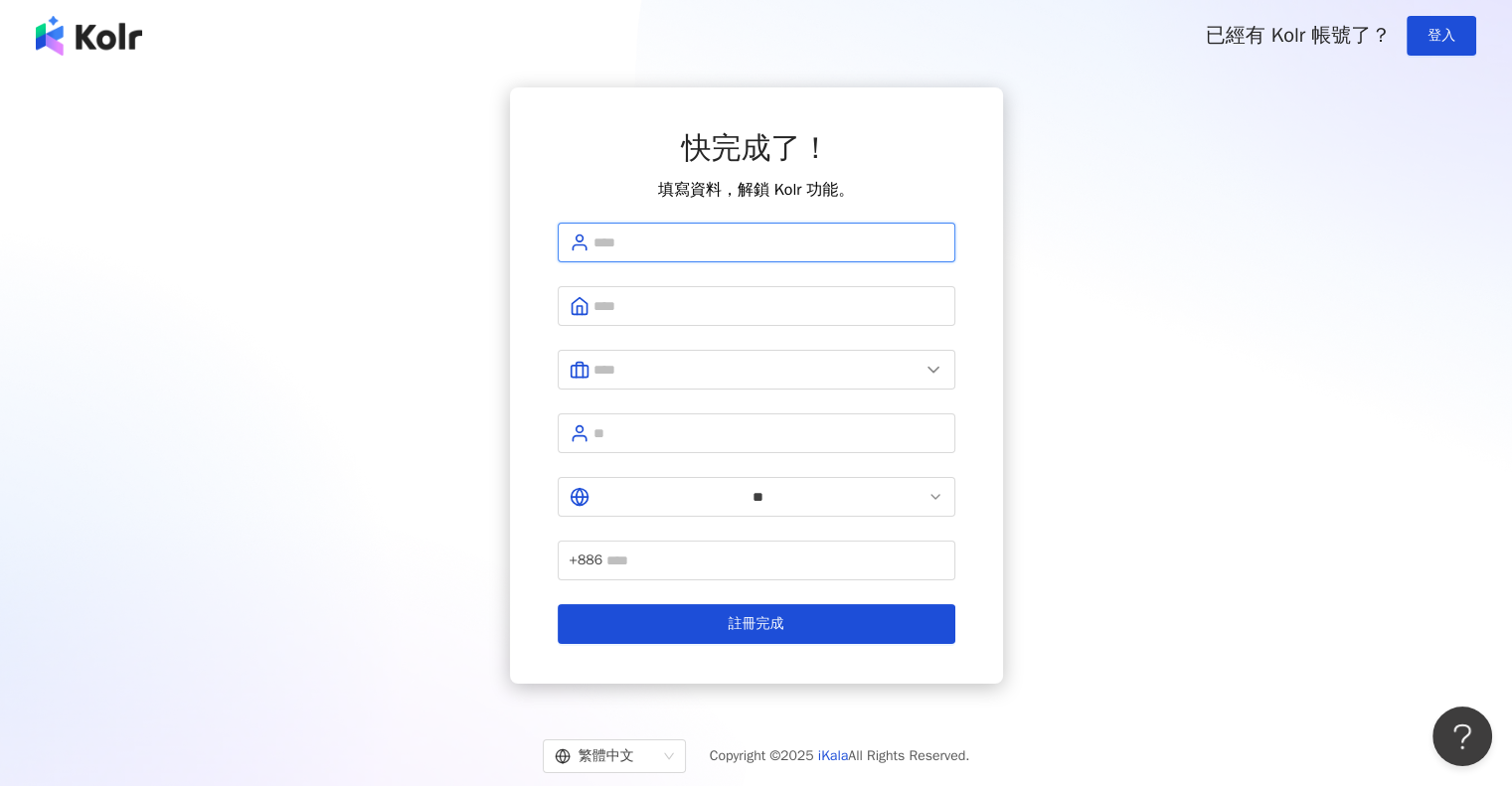 click at bounding box center (768, 242) 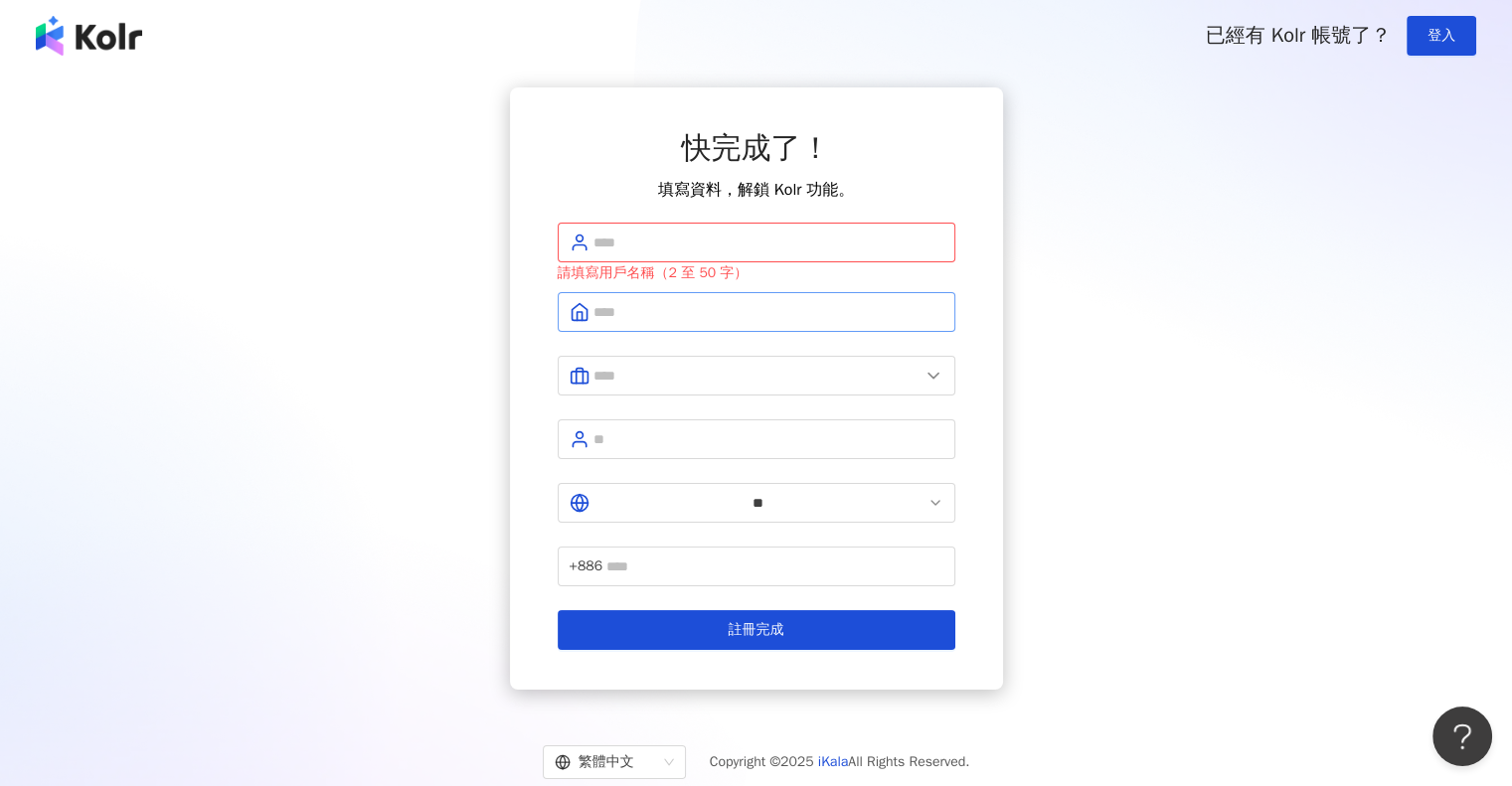 click at bounding box center (756, 312) 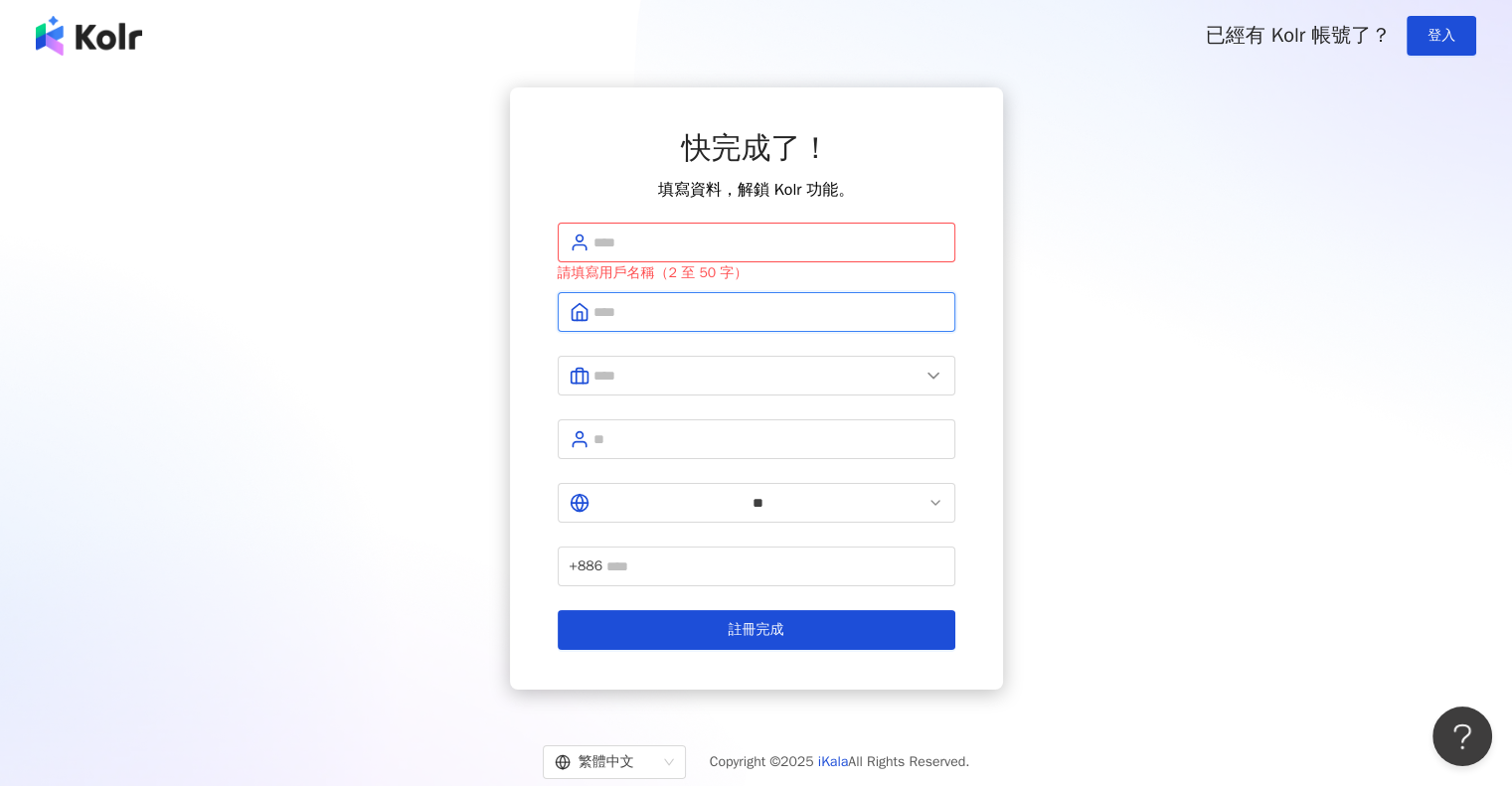 paste on "**********" 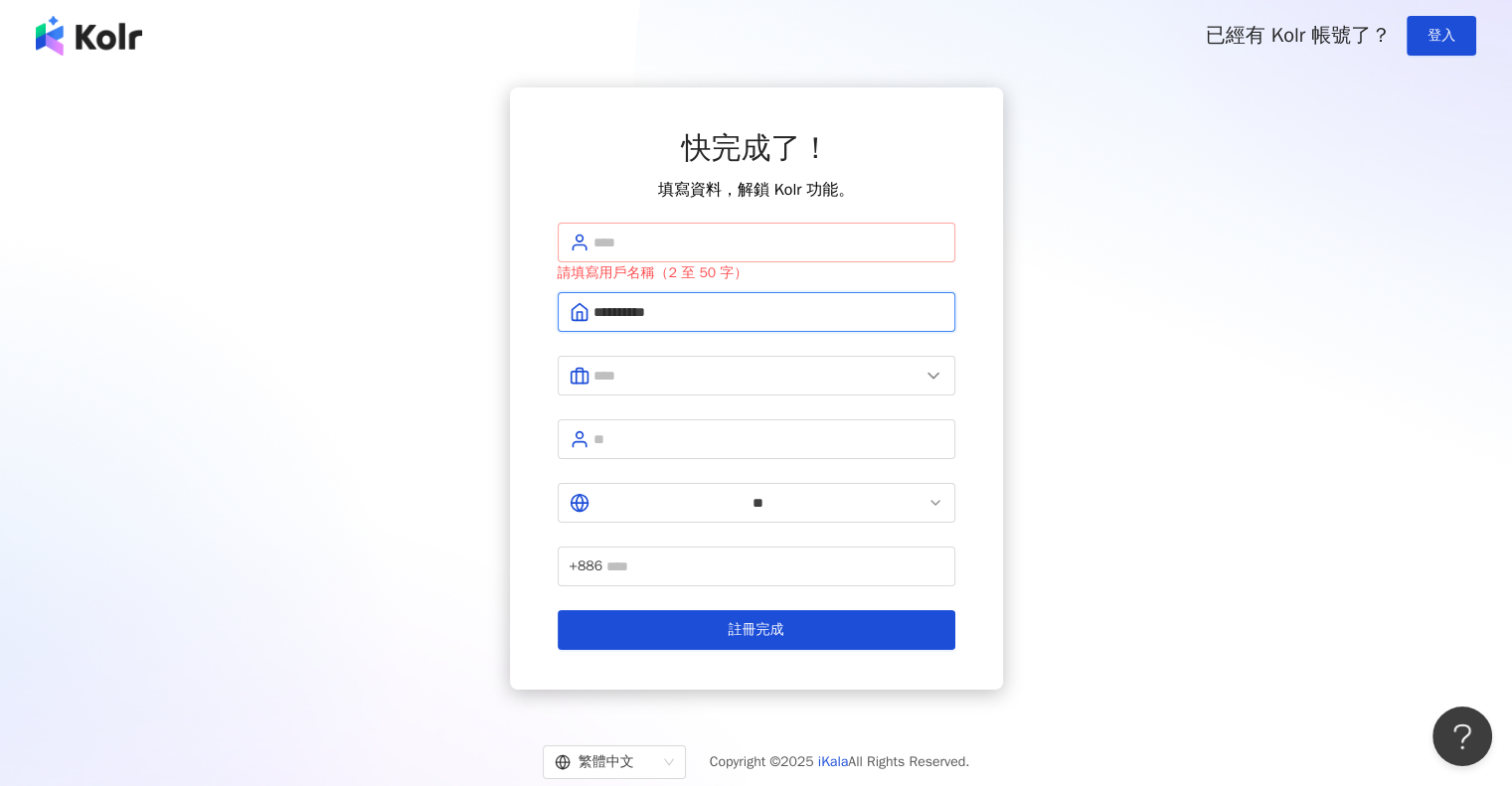 type on "**********" 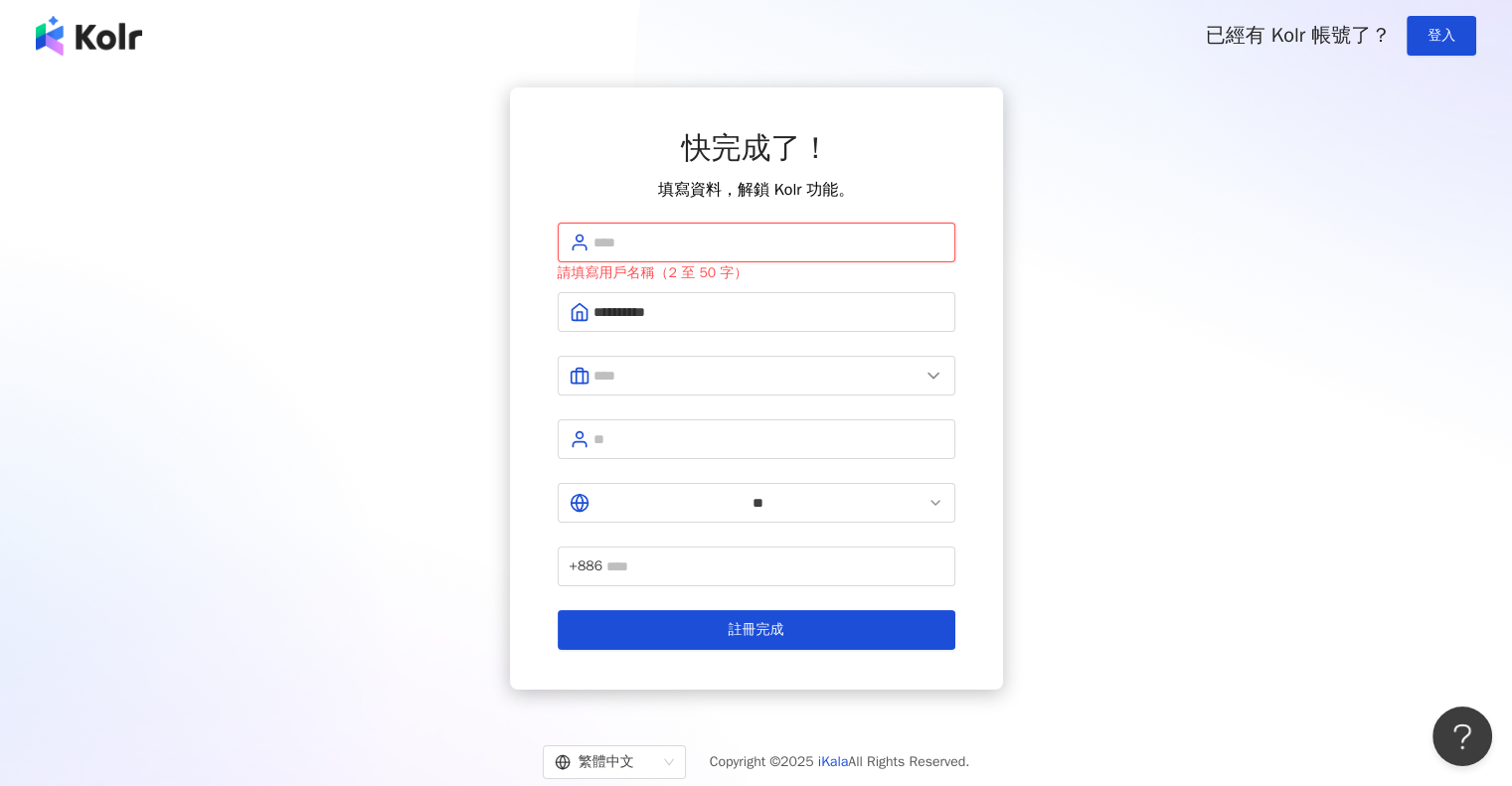 click at bounding box center [768, 242] 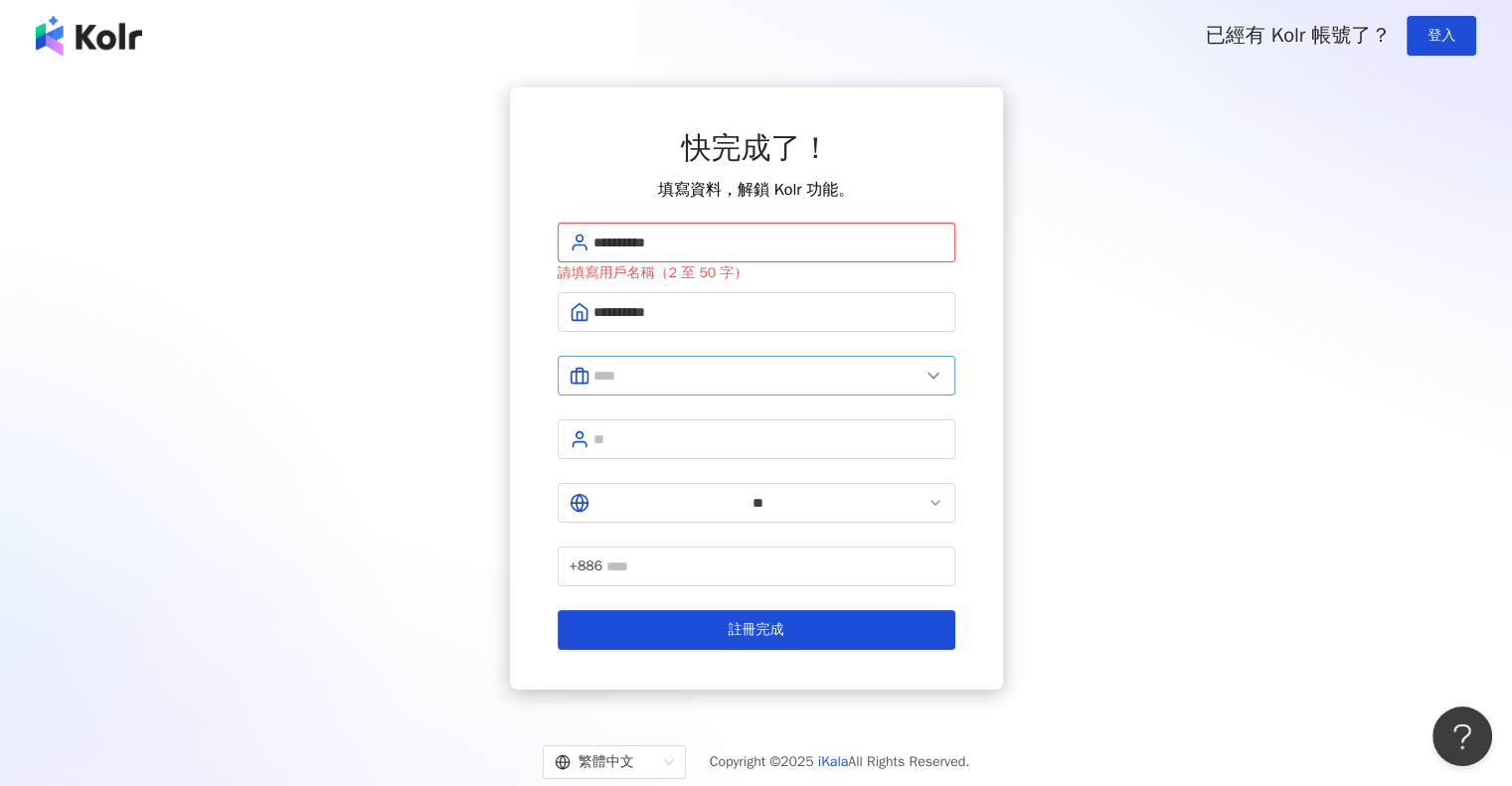 type on "**********" 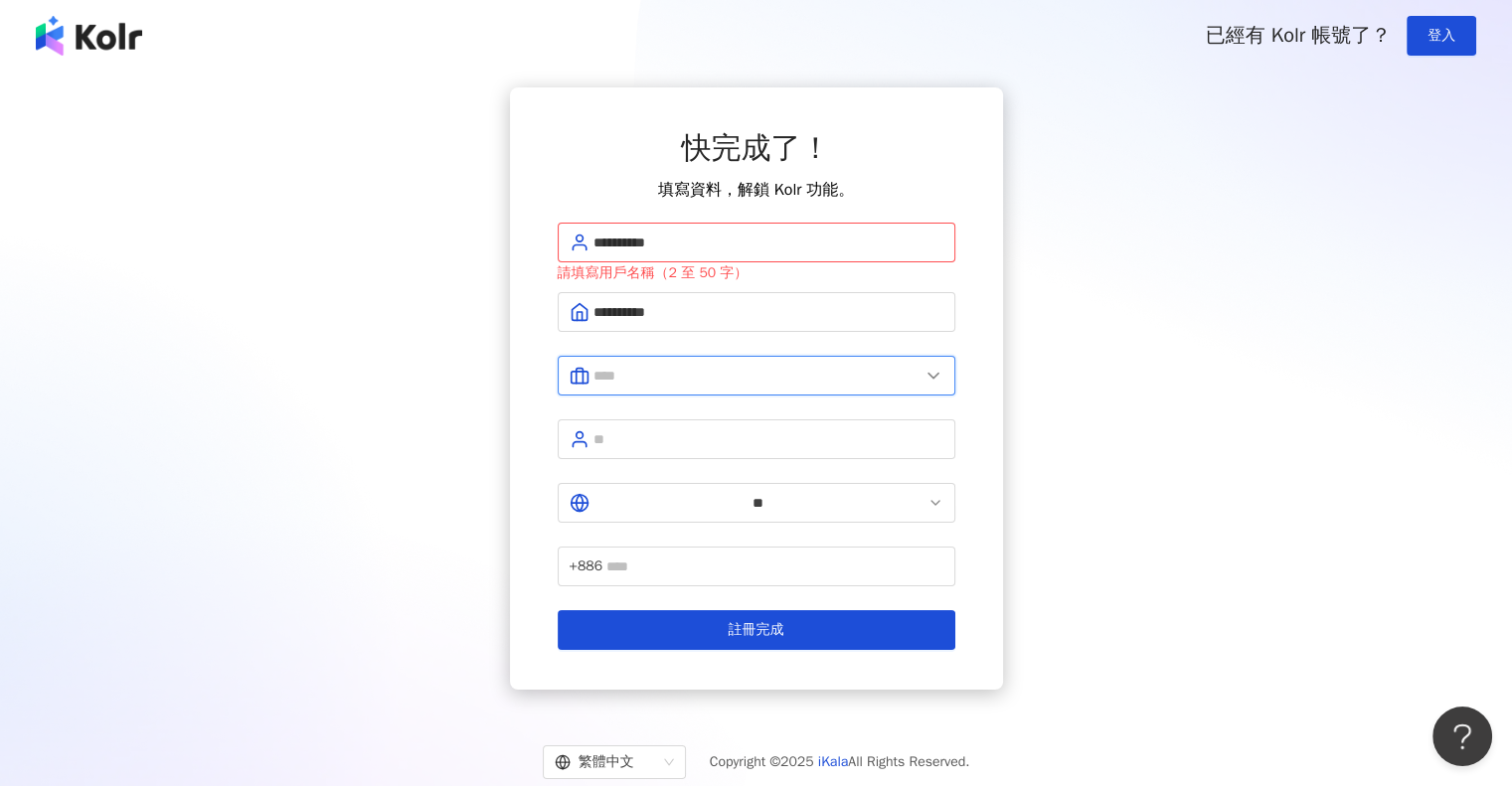 click at bounding box center [756, 376] 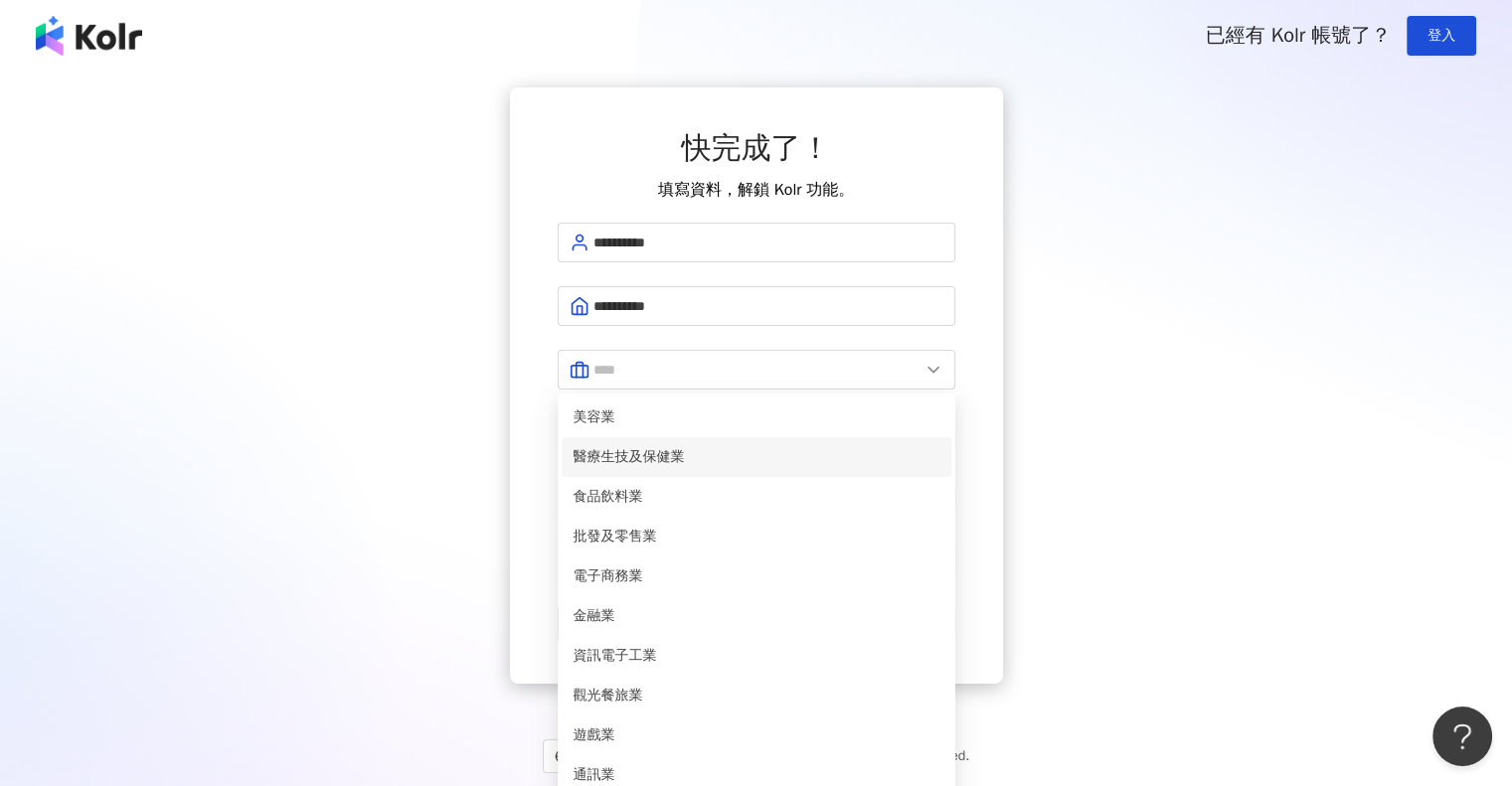 click on "醫療生技及保健業" at bounding box center (756, 457) 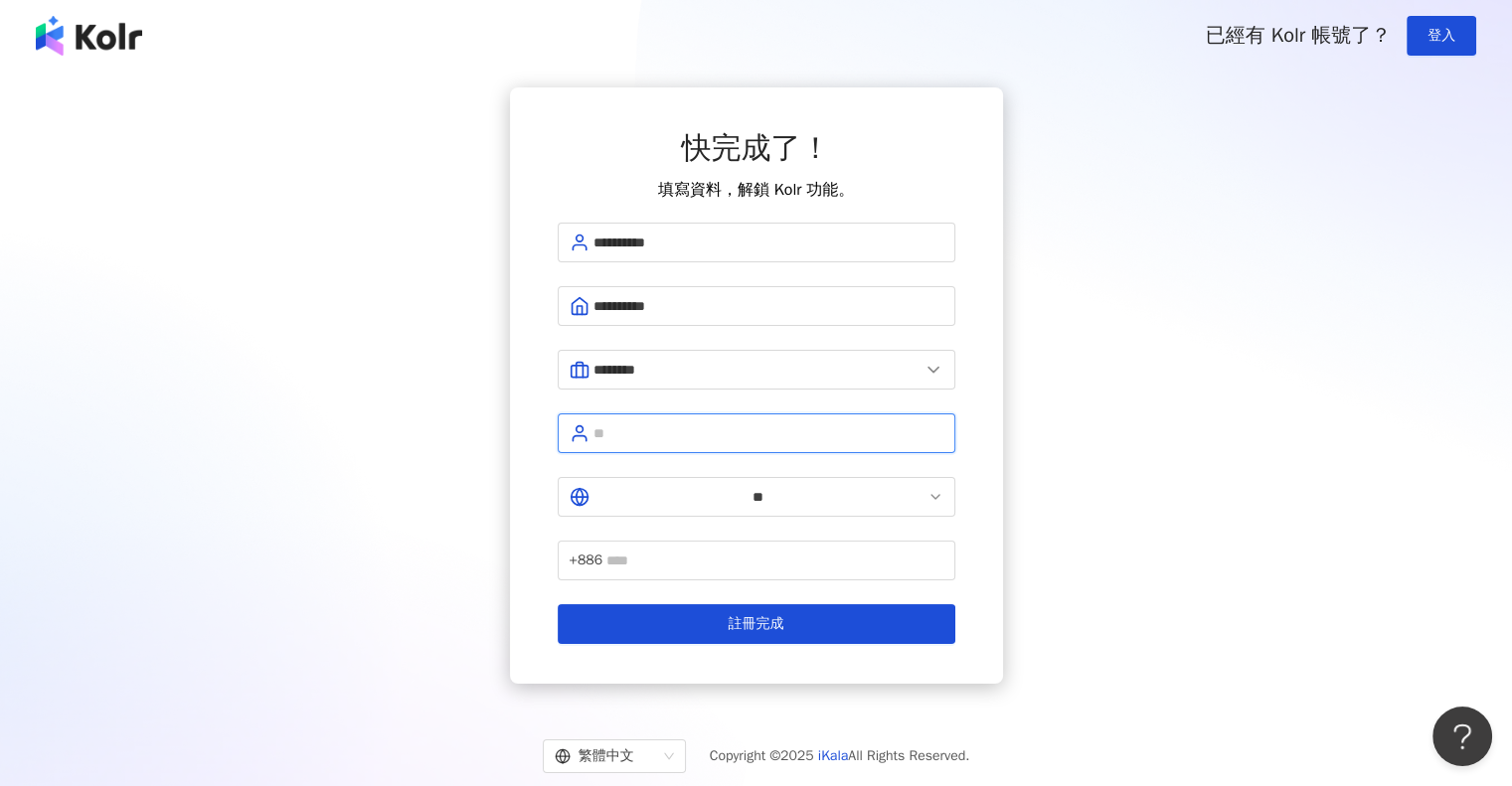 click at bounding box center [768, 433] 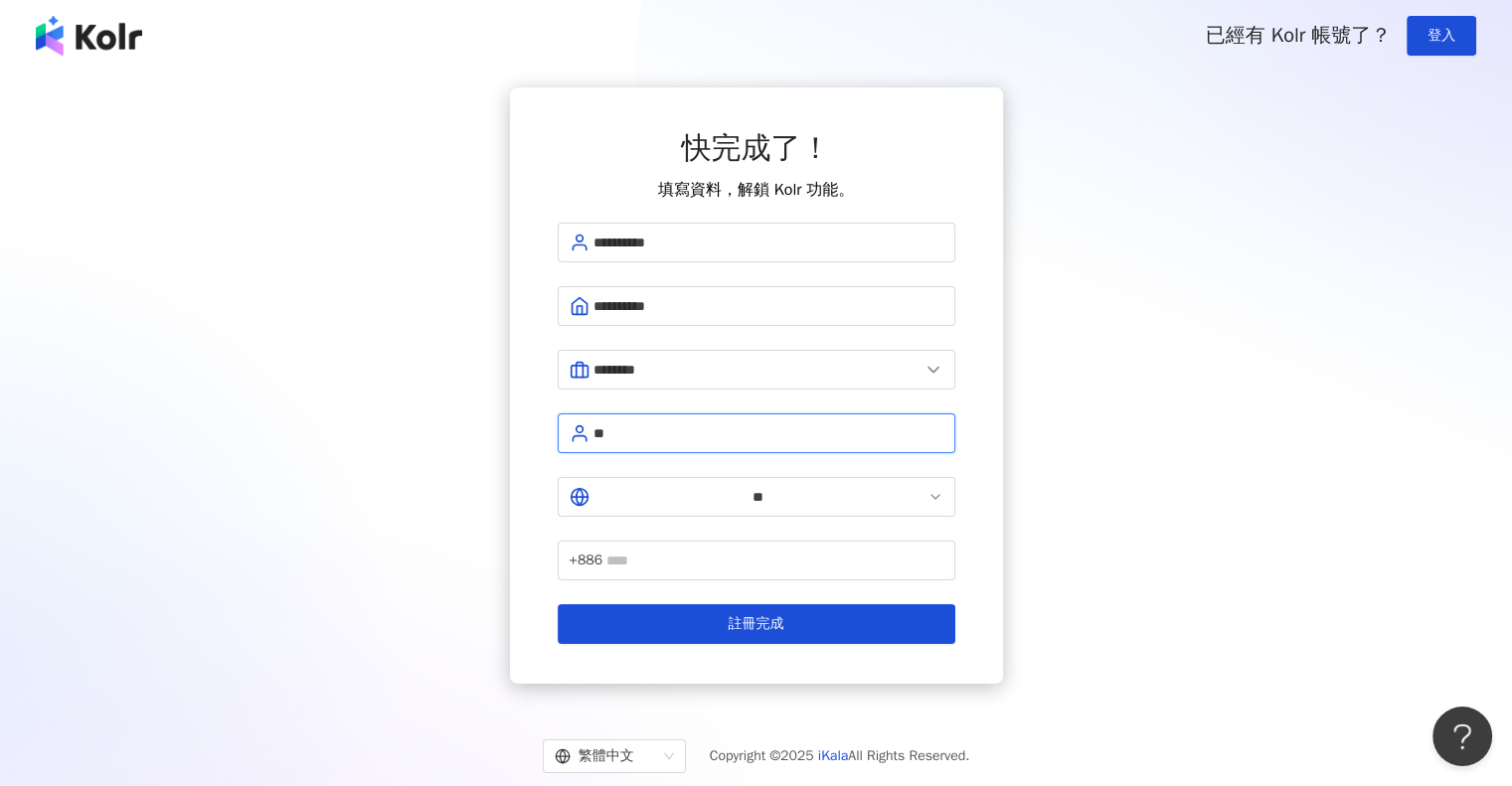 type on "*" 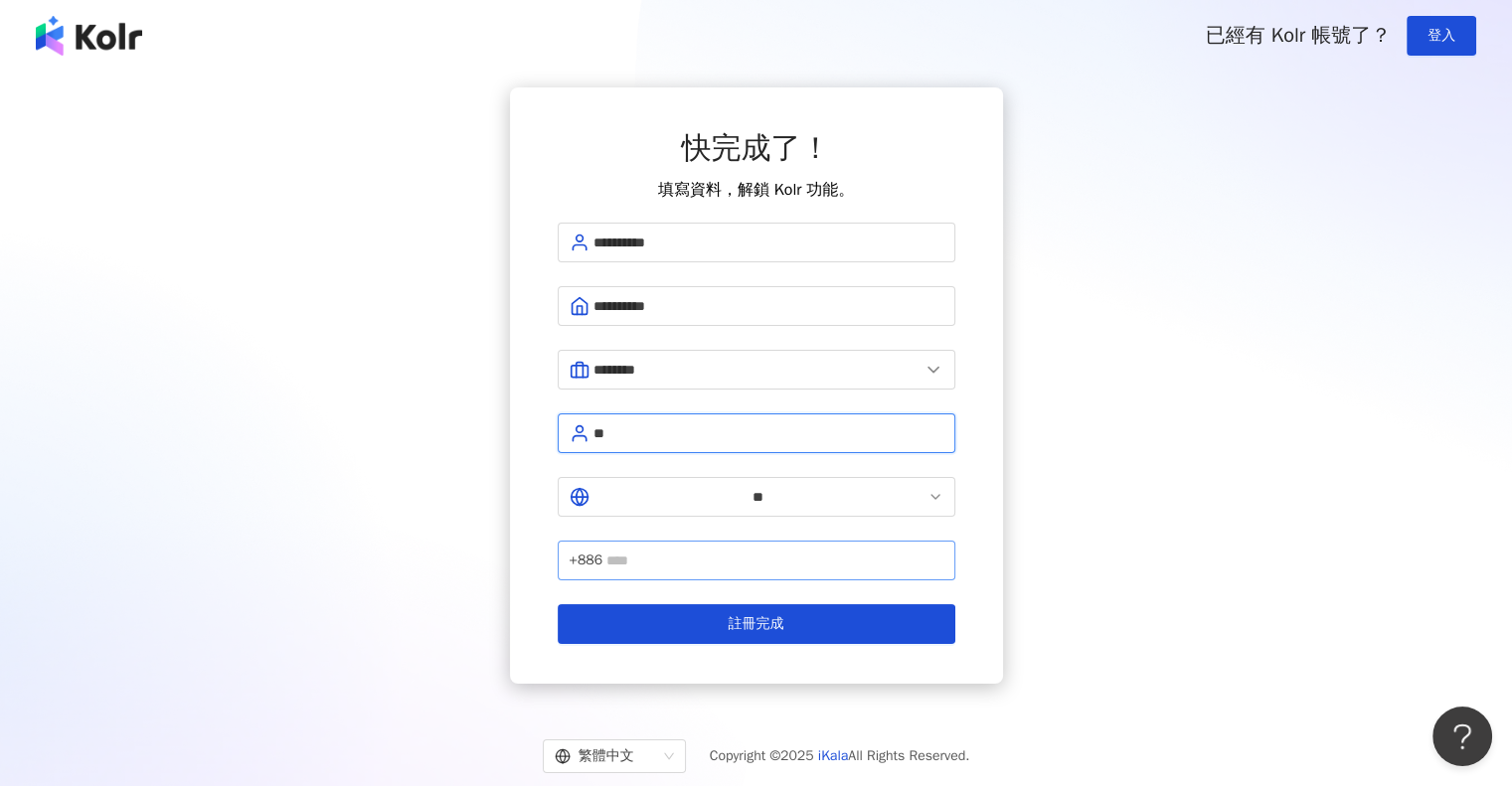 type on "**" 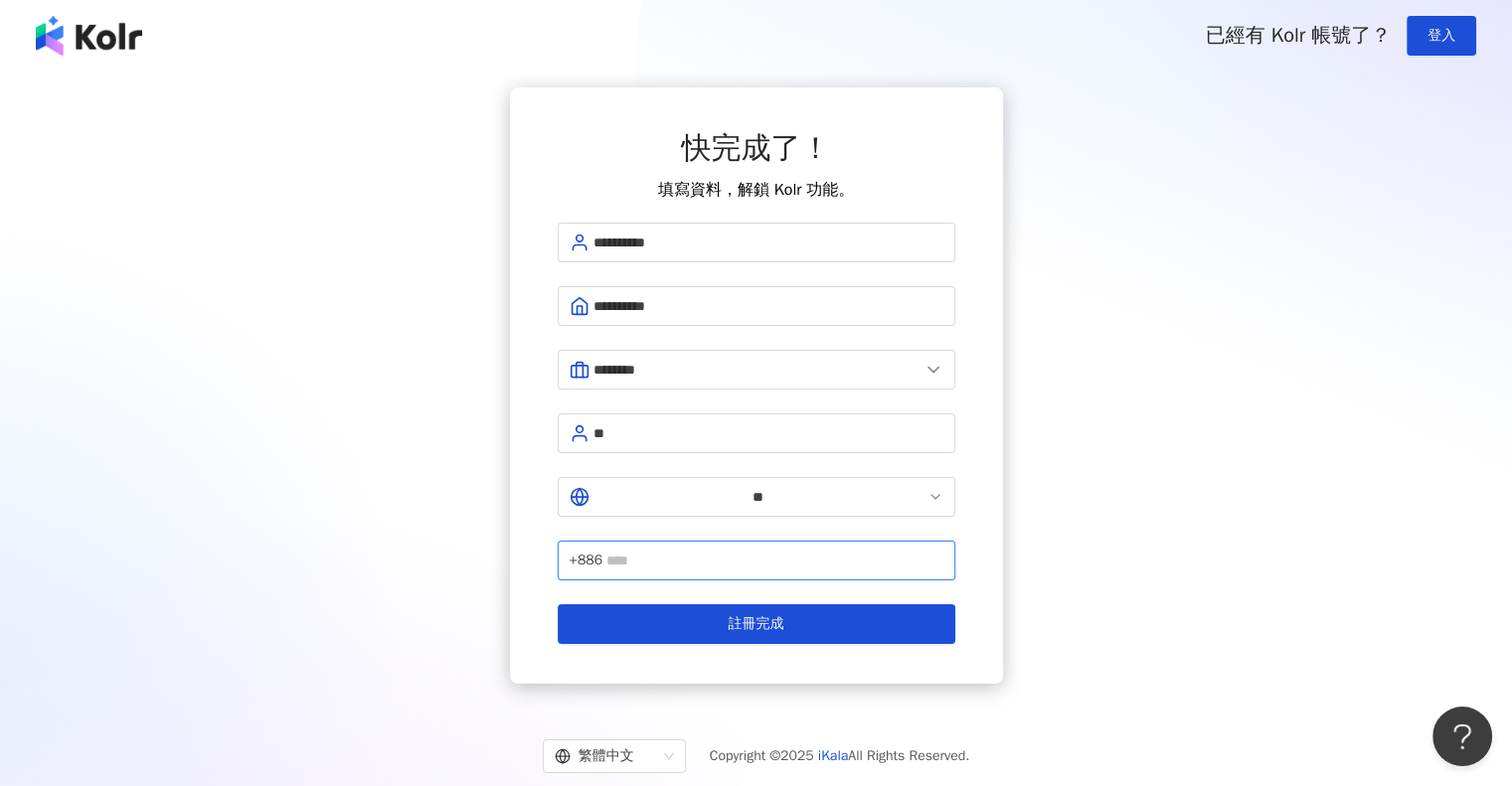 click at bounding box center (774, 560) 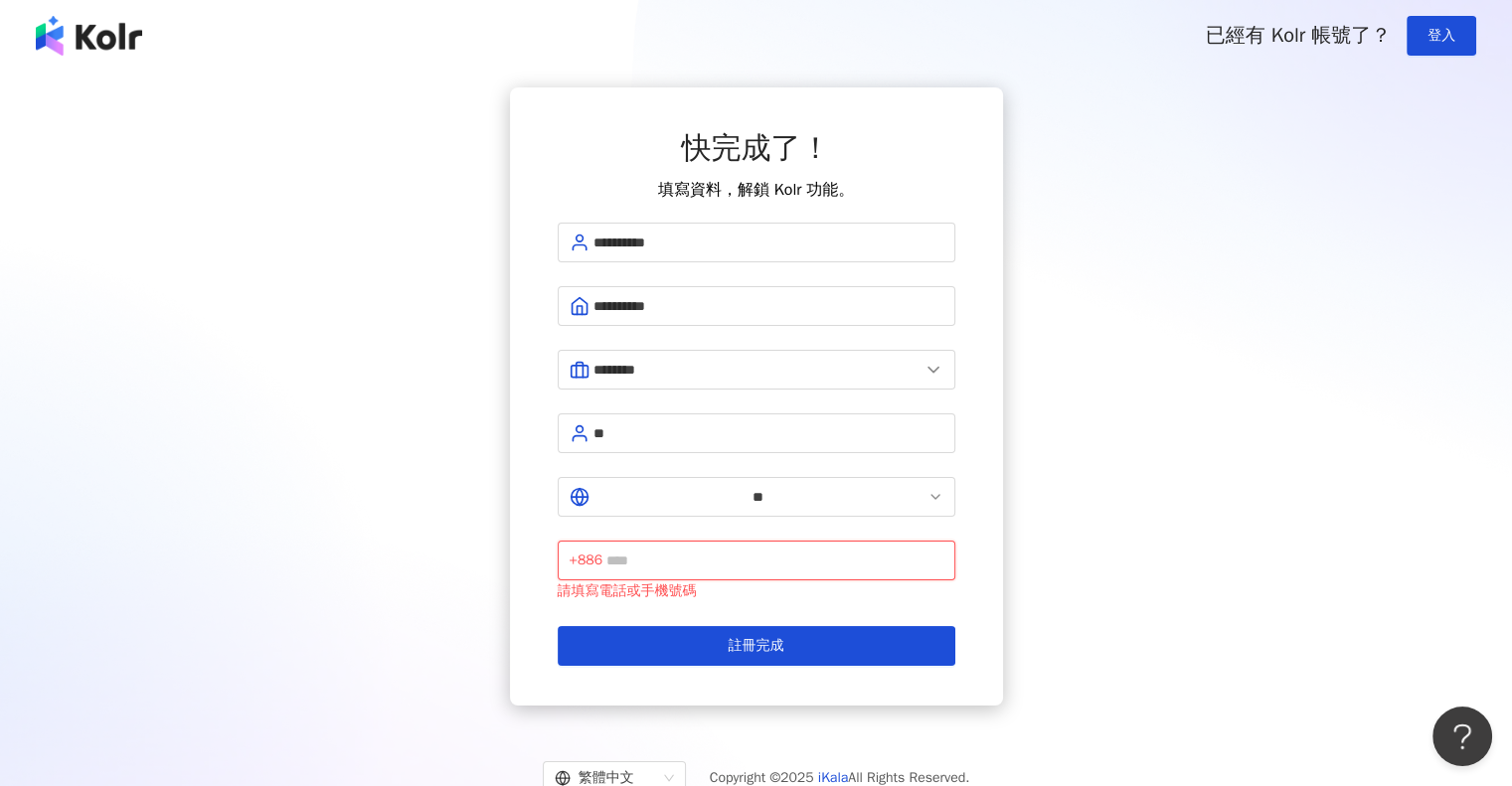 paste on "**********" 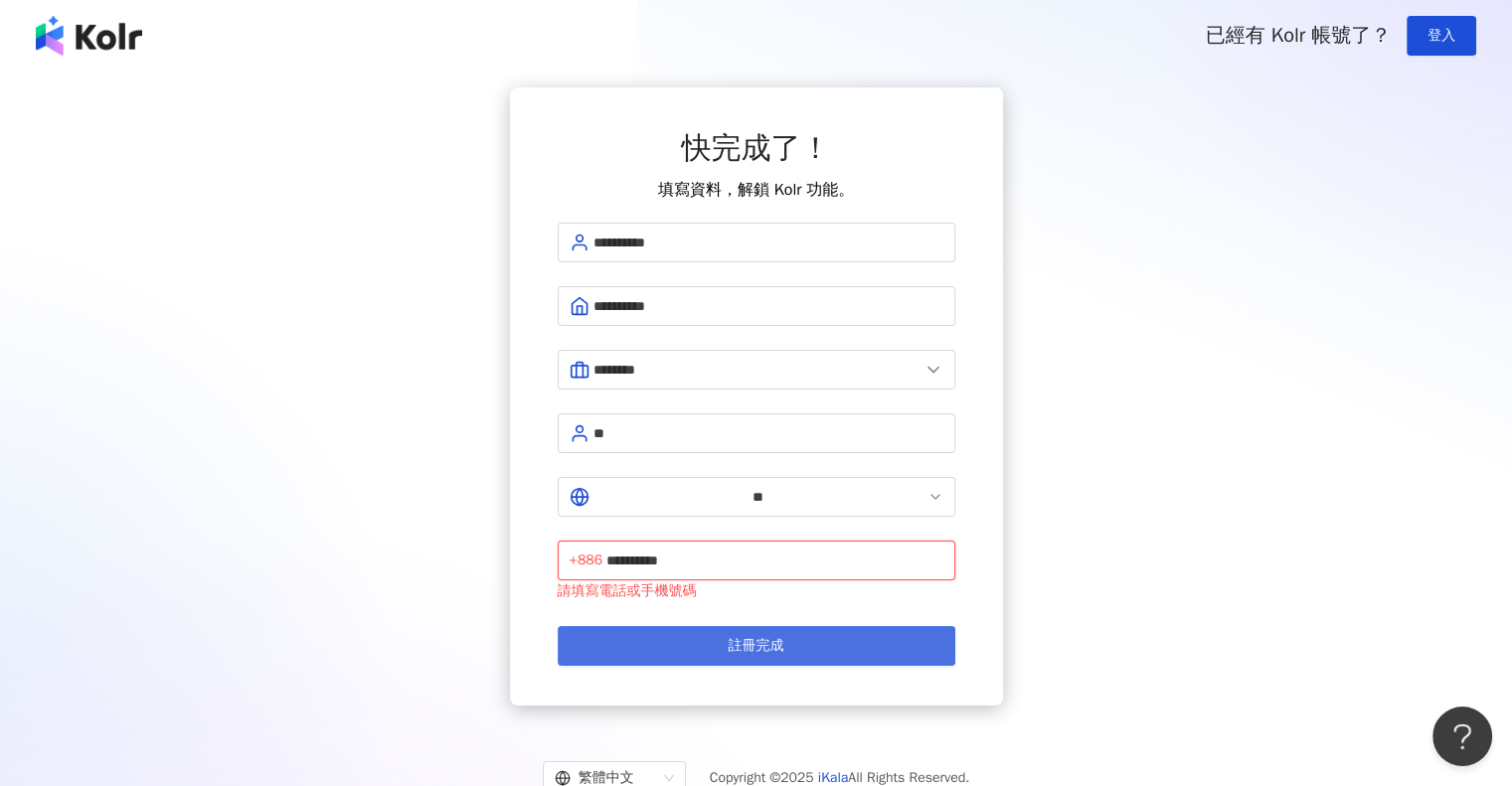 type on "**********" 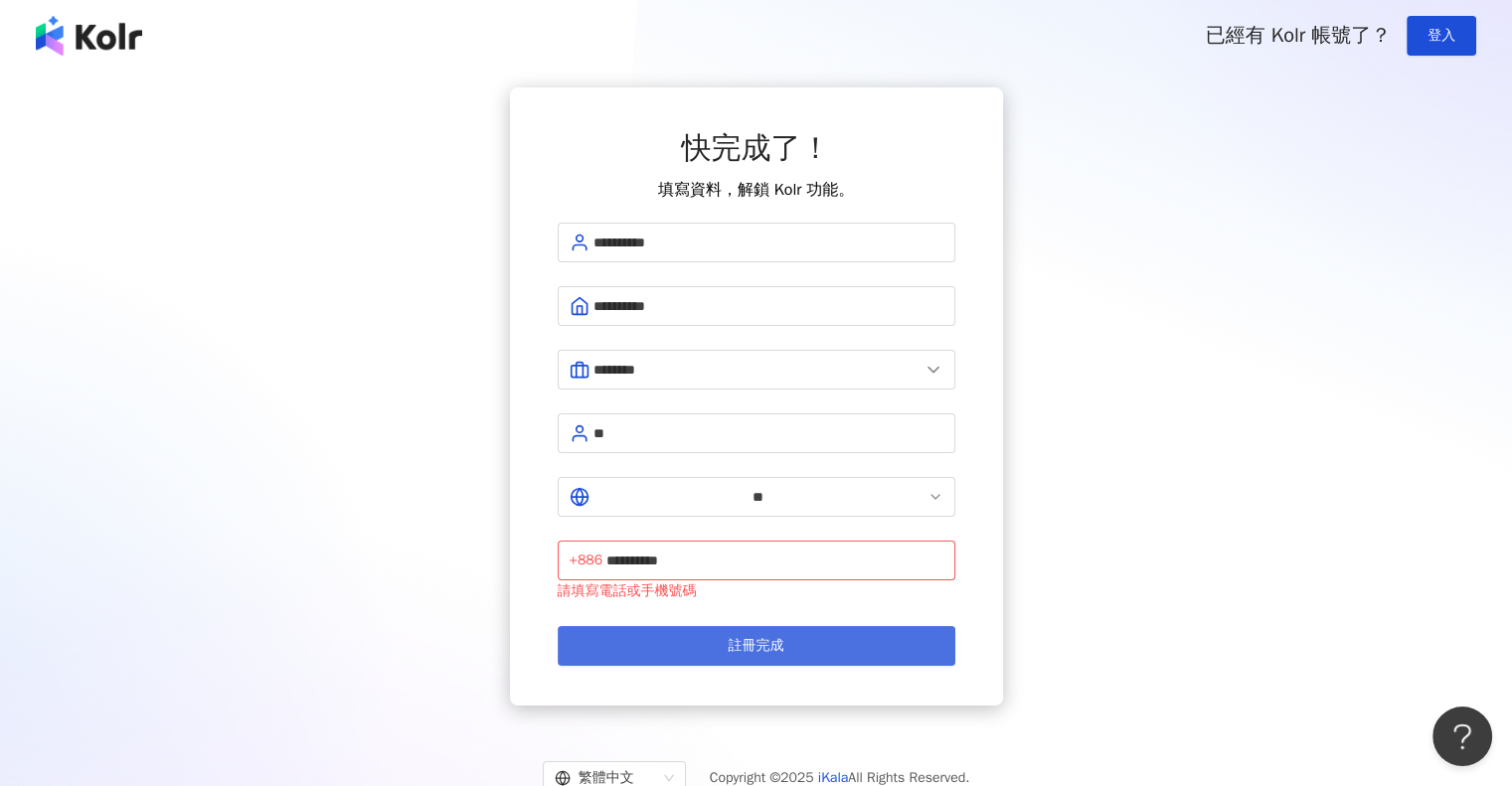 click on "註冊完成" at bounding box center (756, 646) 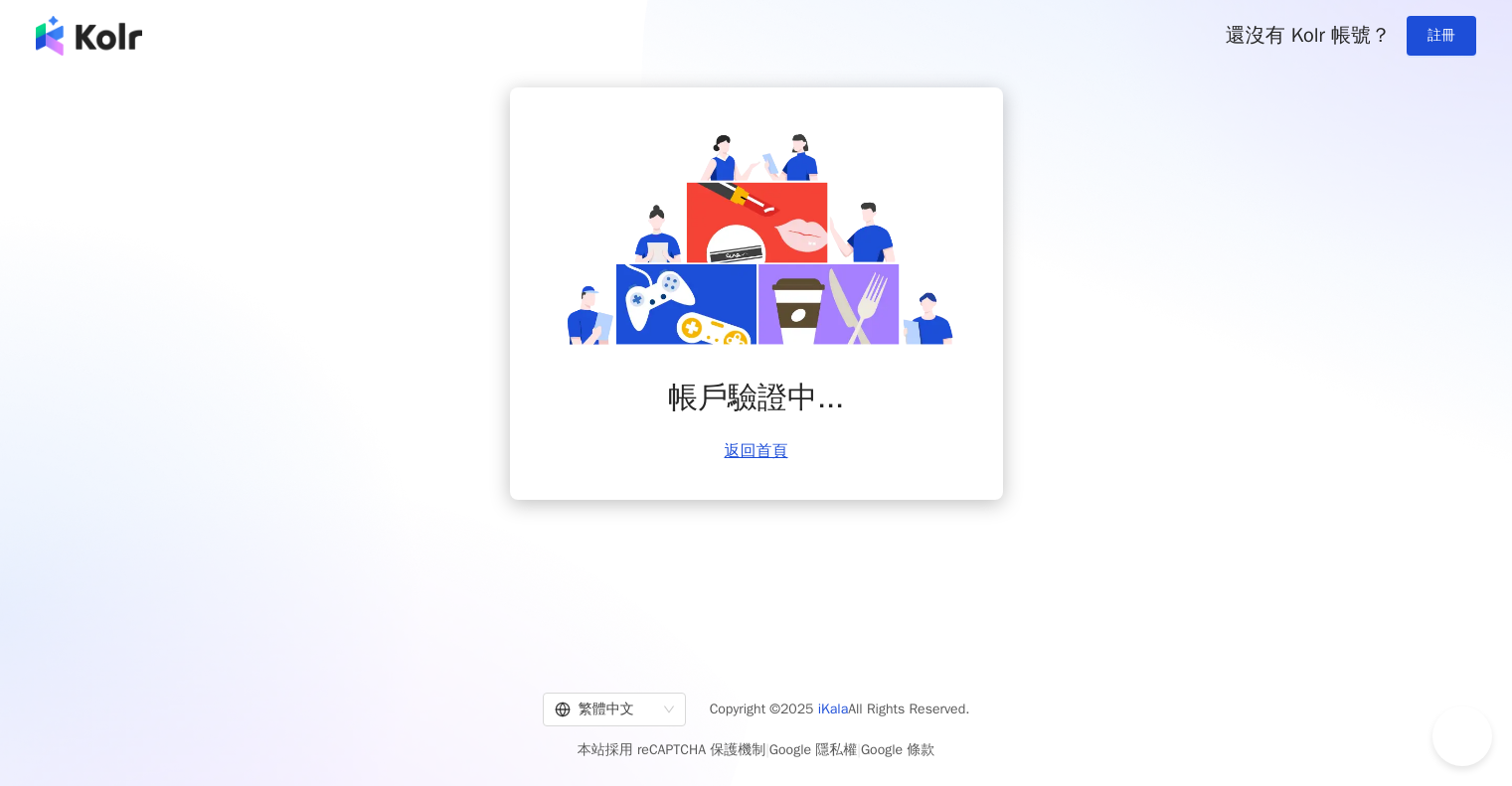 scroll, scrollTop: 0, scrollLeft: 0, axis: both 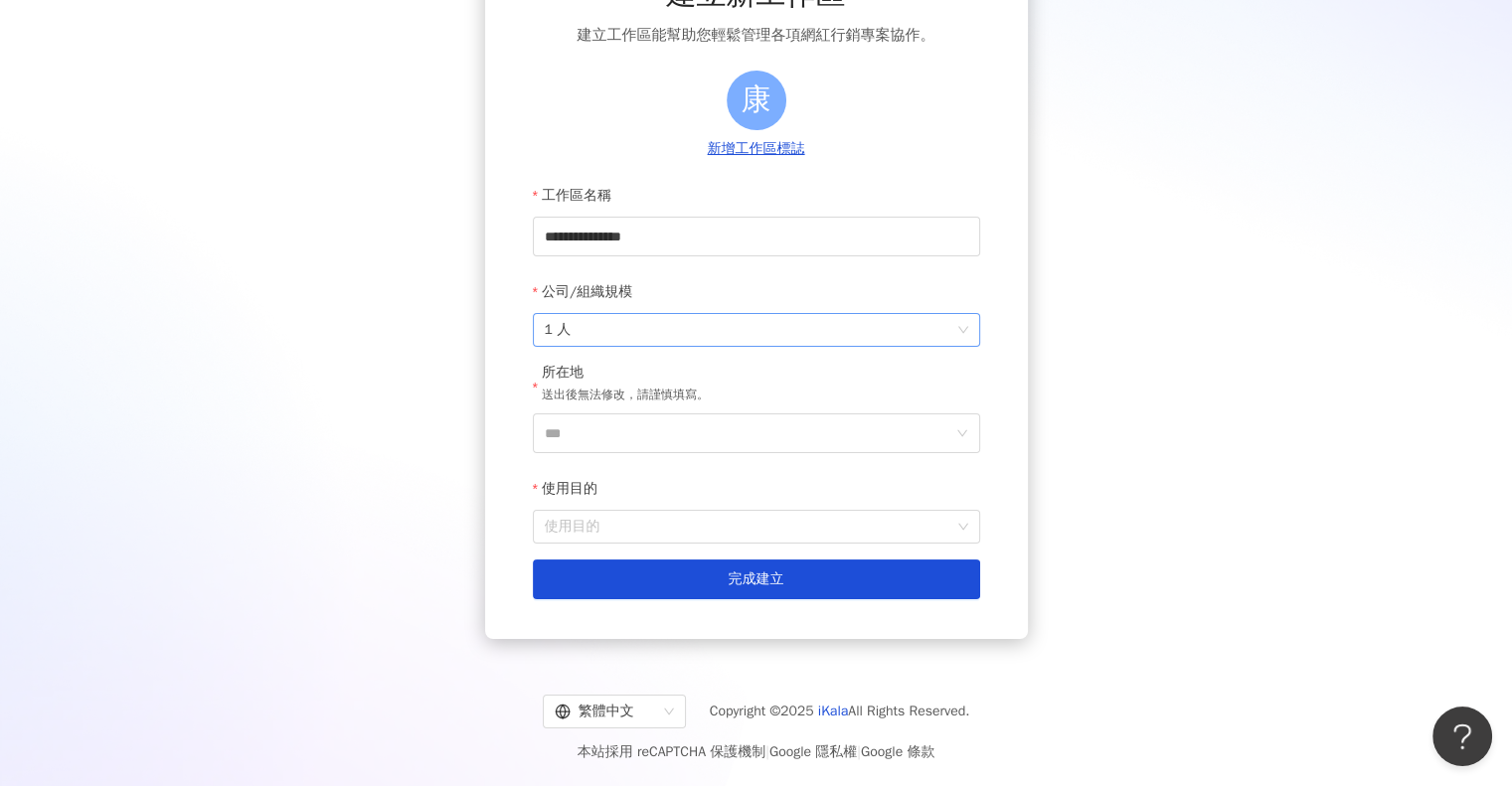 click on "1 人" at bounding box center [756, 330] 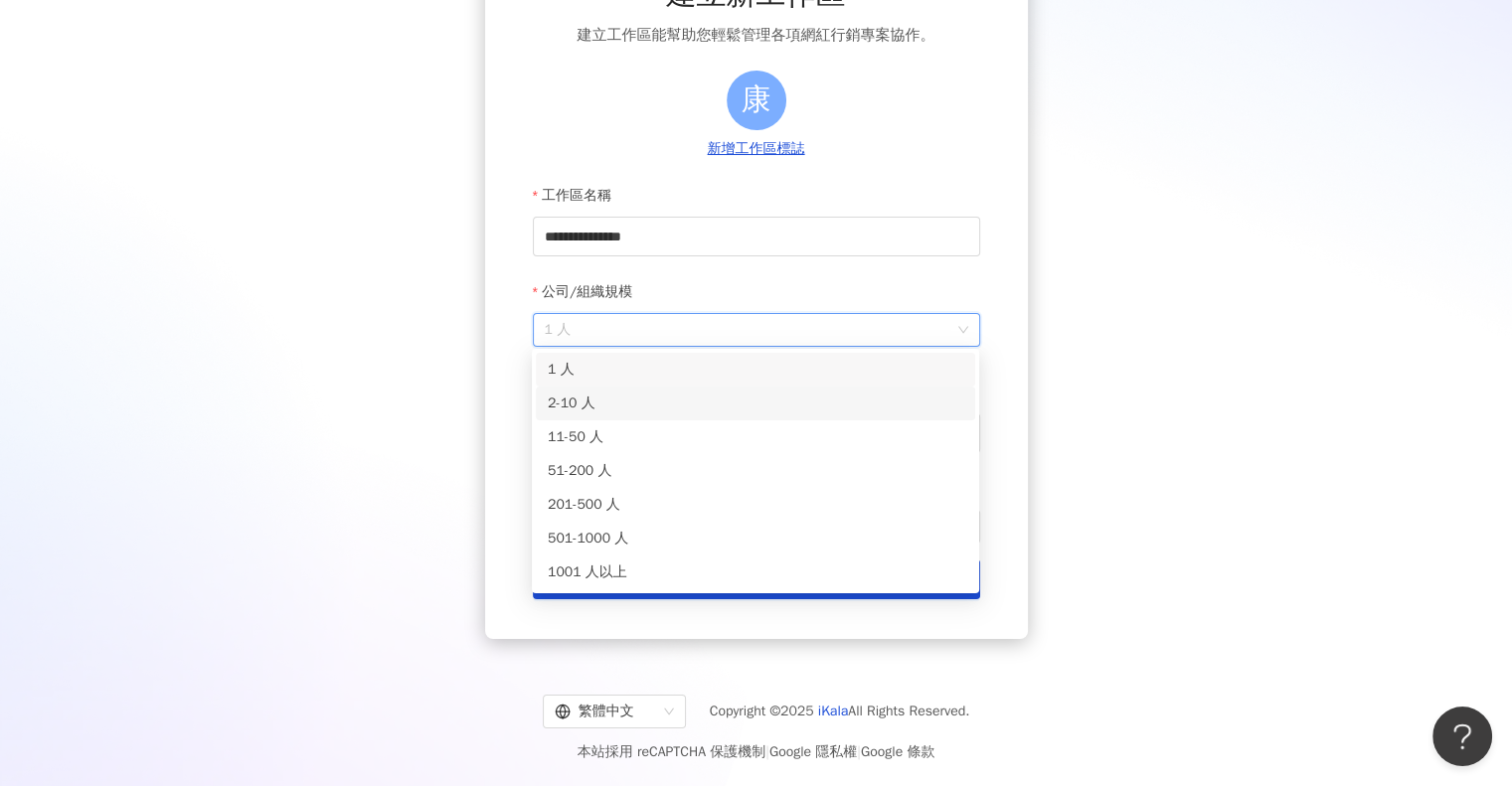 click on "2-10 人" at bounding box center [756, 403] 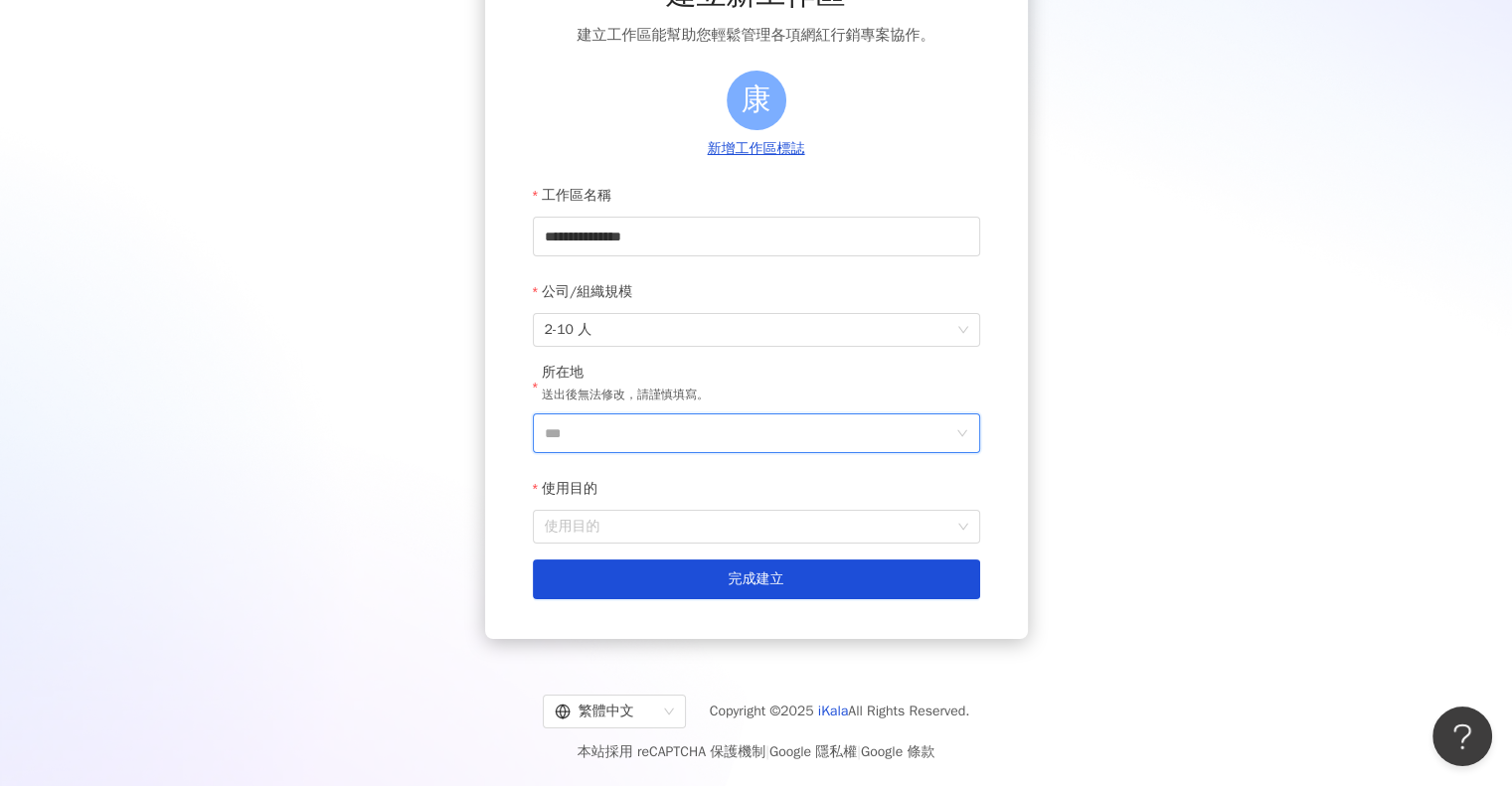 click on "***" at bounding box center (749, 433) 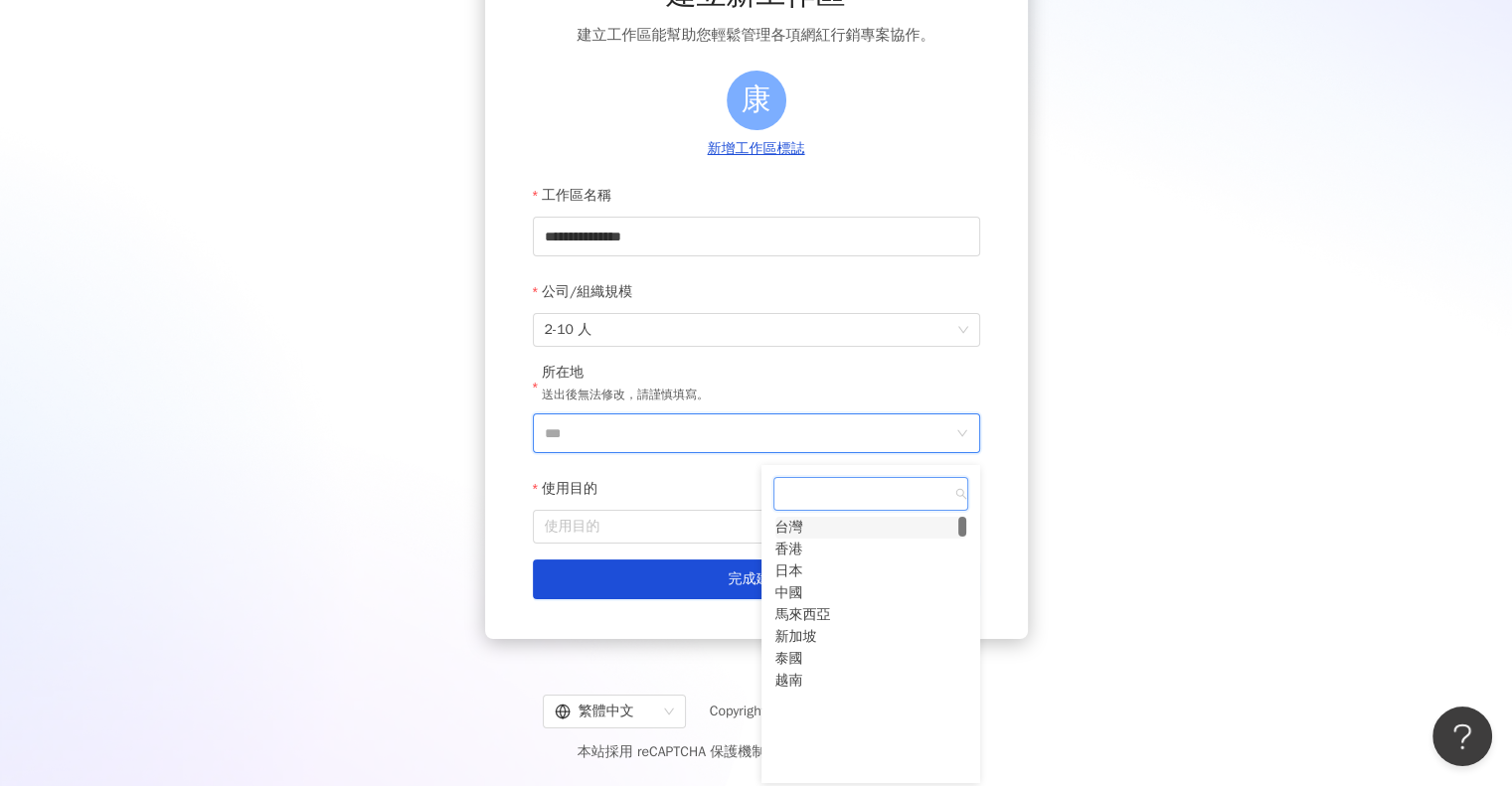 click on "台灣" at bounding box center [789, 528] 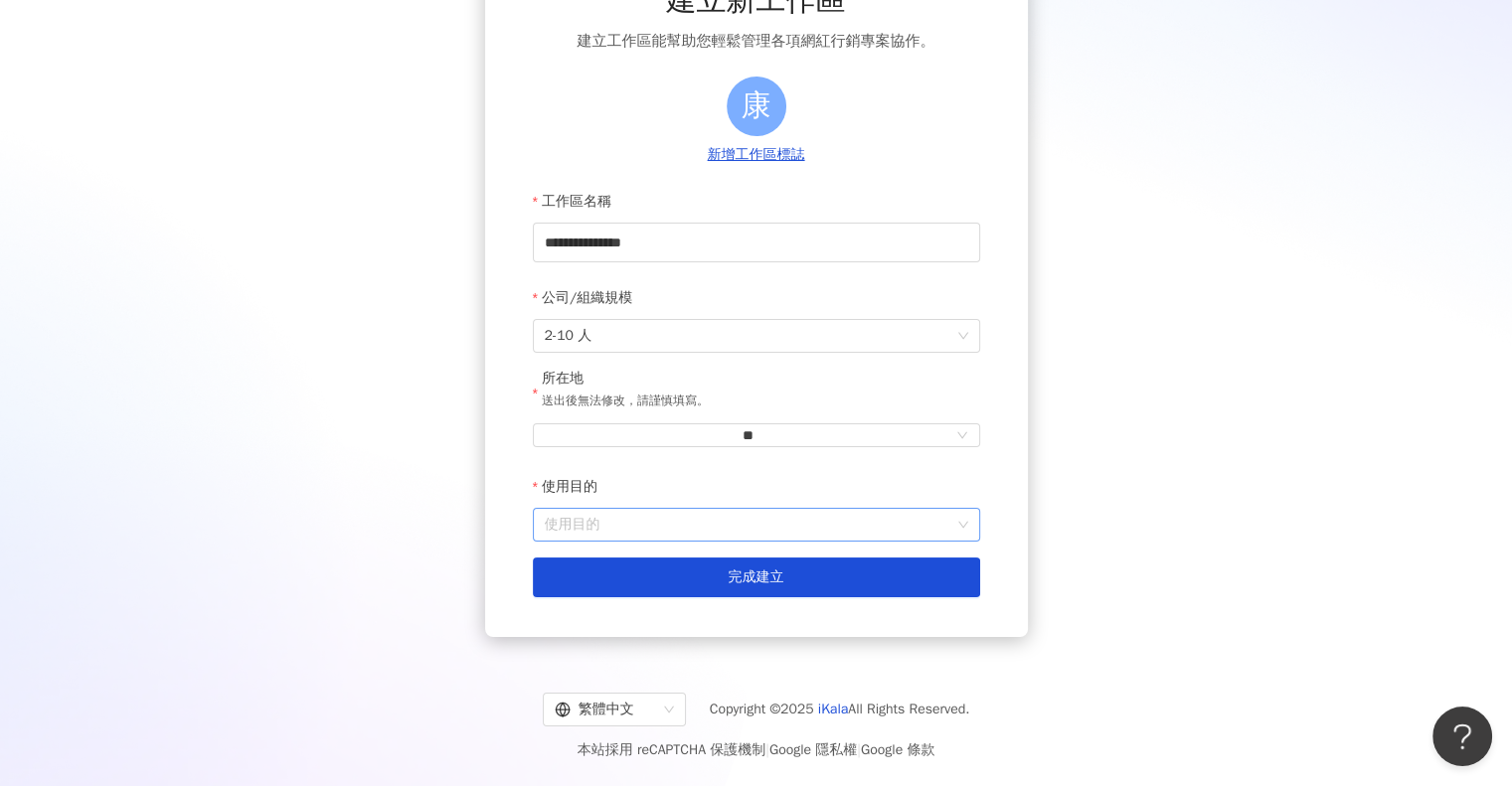 click on "使用目的" at bounding box center (756, 525) 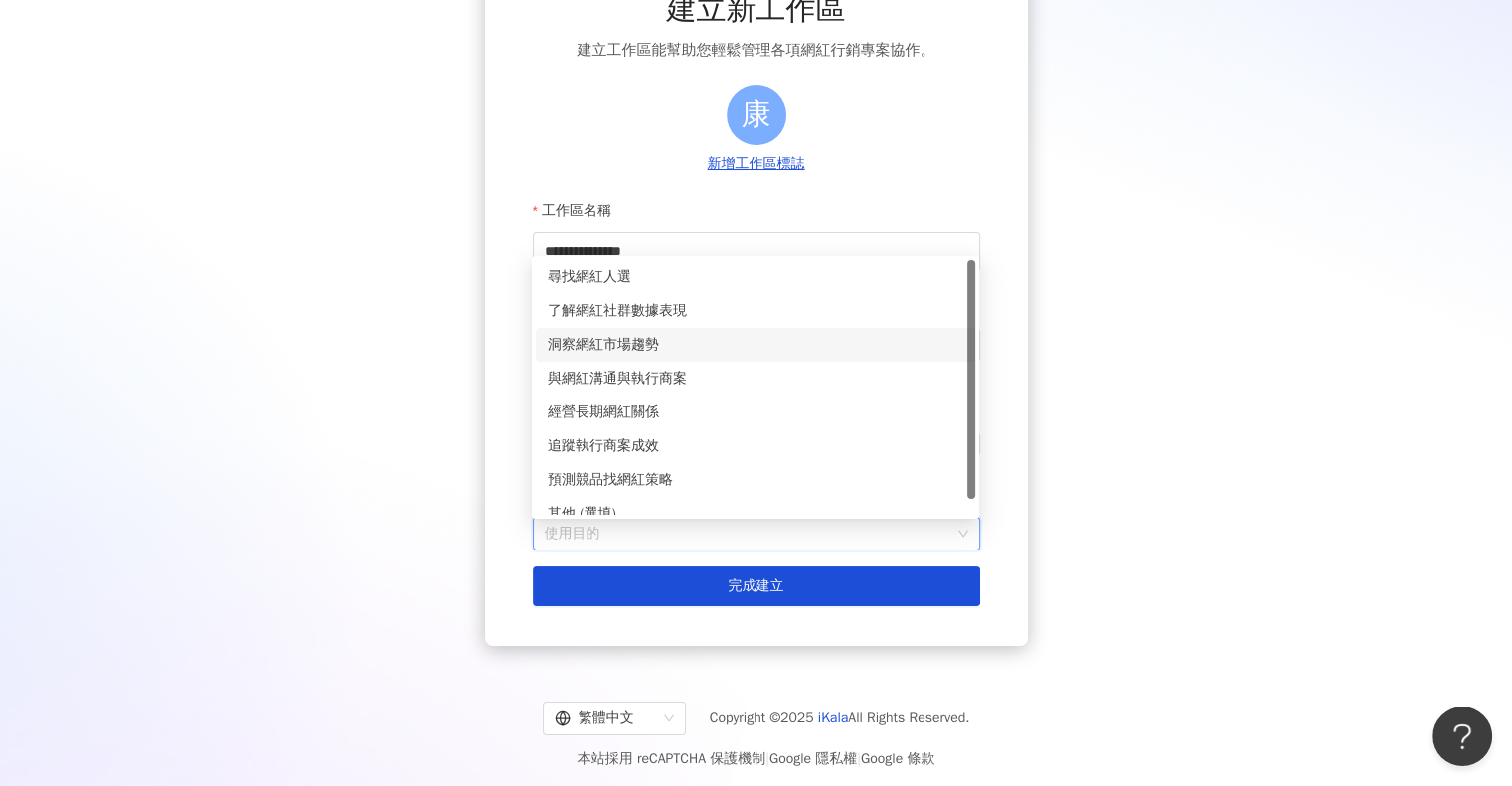 scroll, scrollTop: 154, scrollLeft: 0, axis: vertical 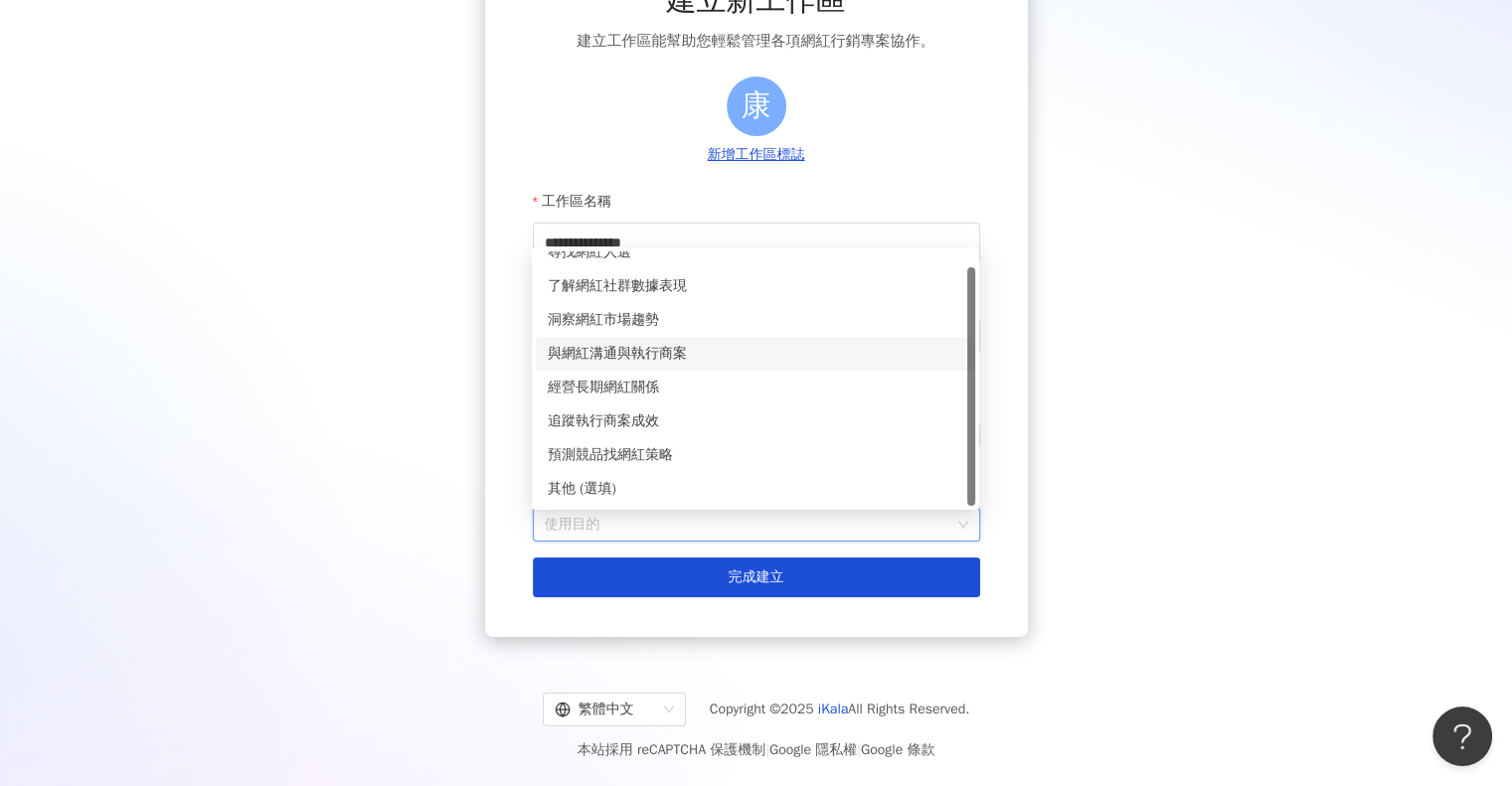 click on "與網紅溝通與執行商案" at bounding box center [756, 354] 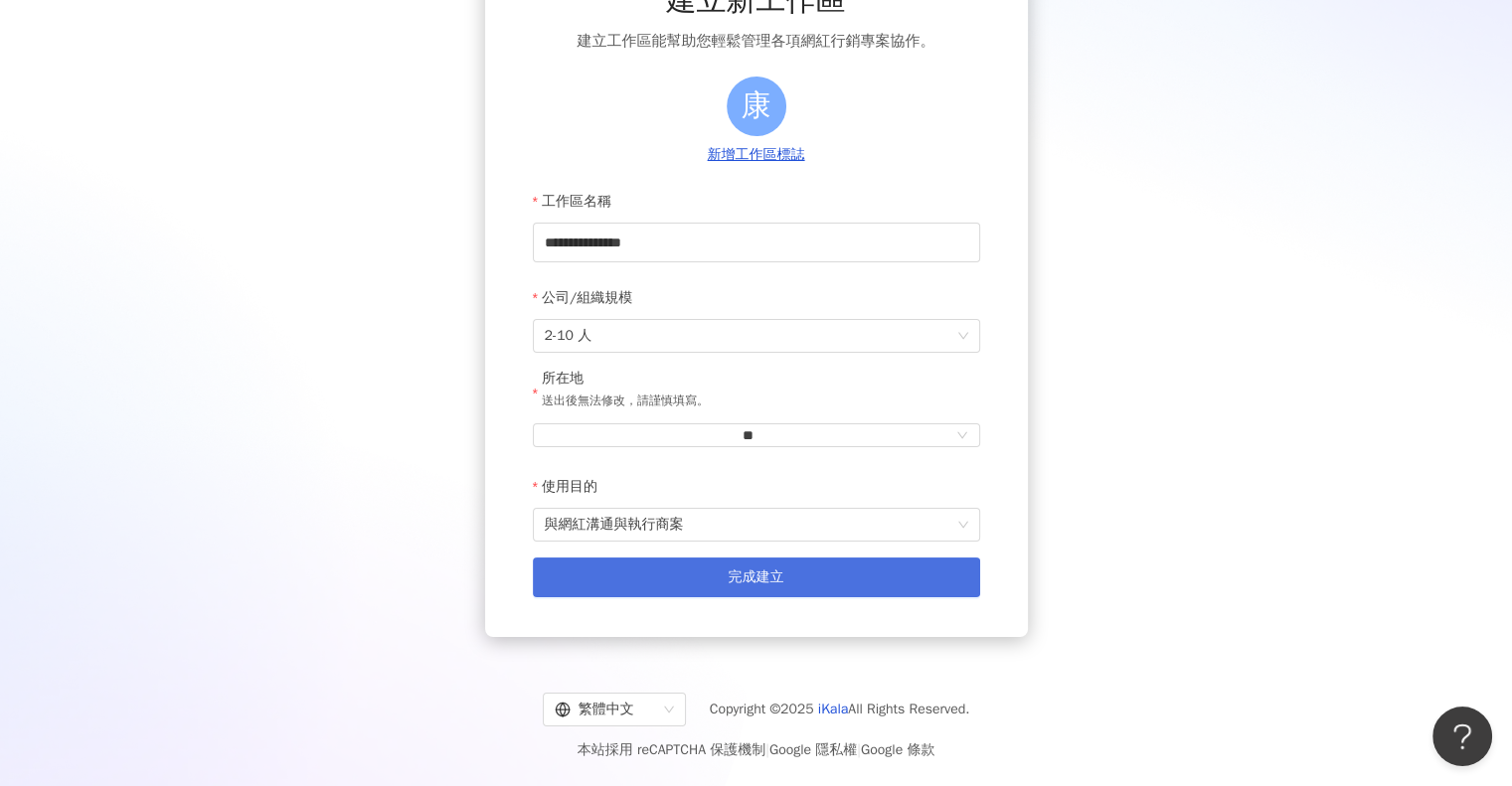 click on "完成建立" at bounding box center (756, 577) 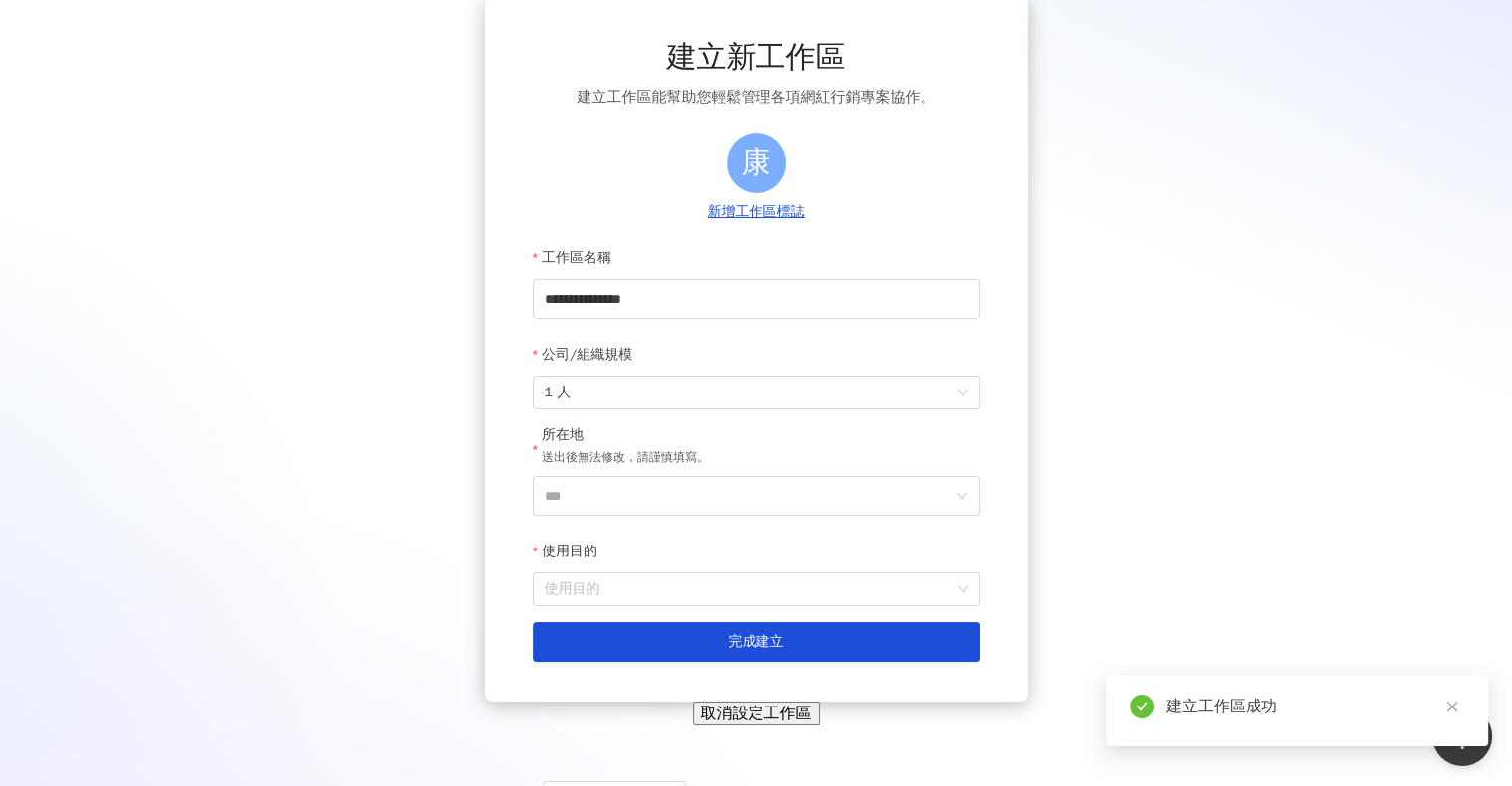 scroll, scrollTop: 154, scrollLeft: 0, axis: vertical 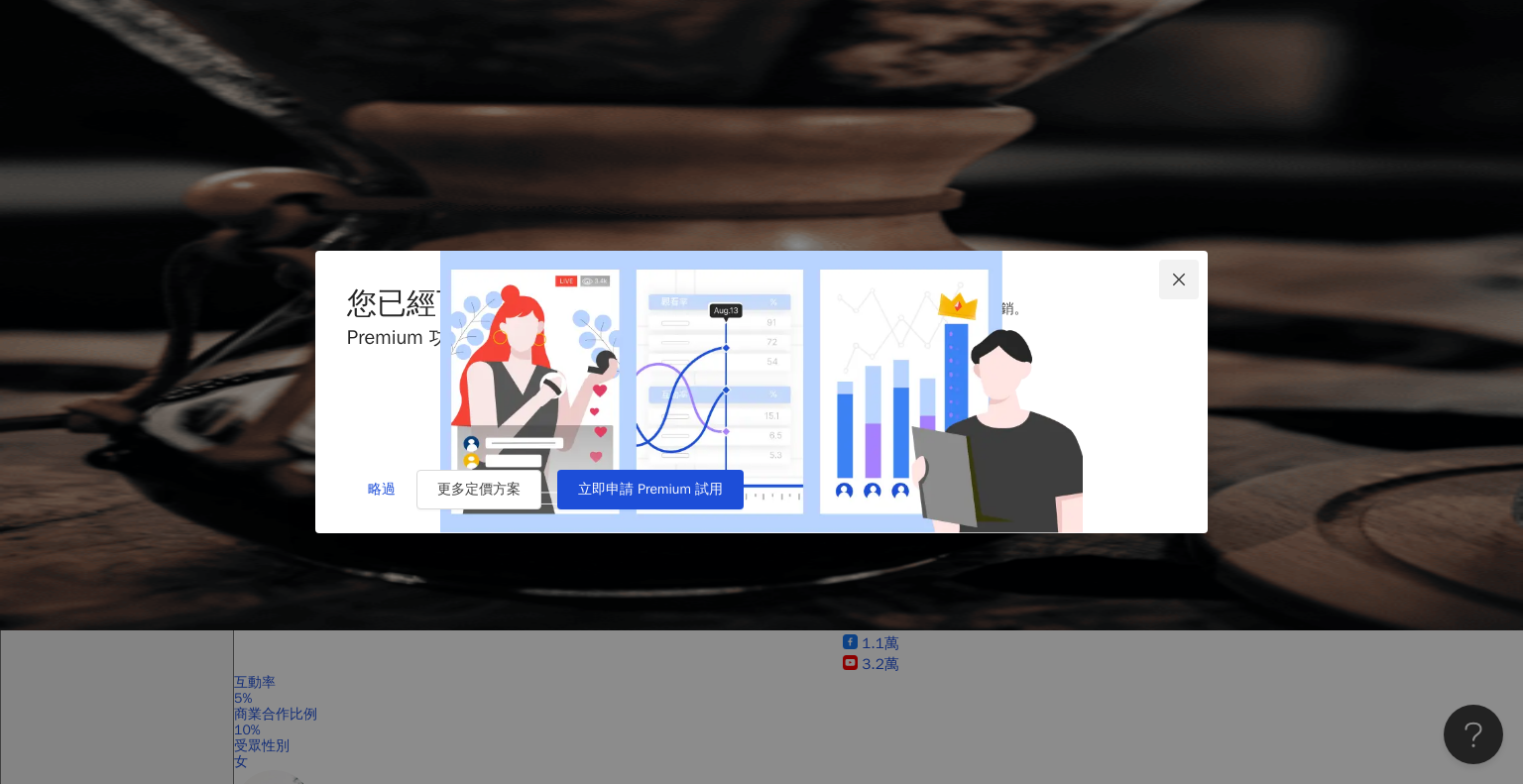 click 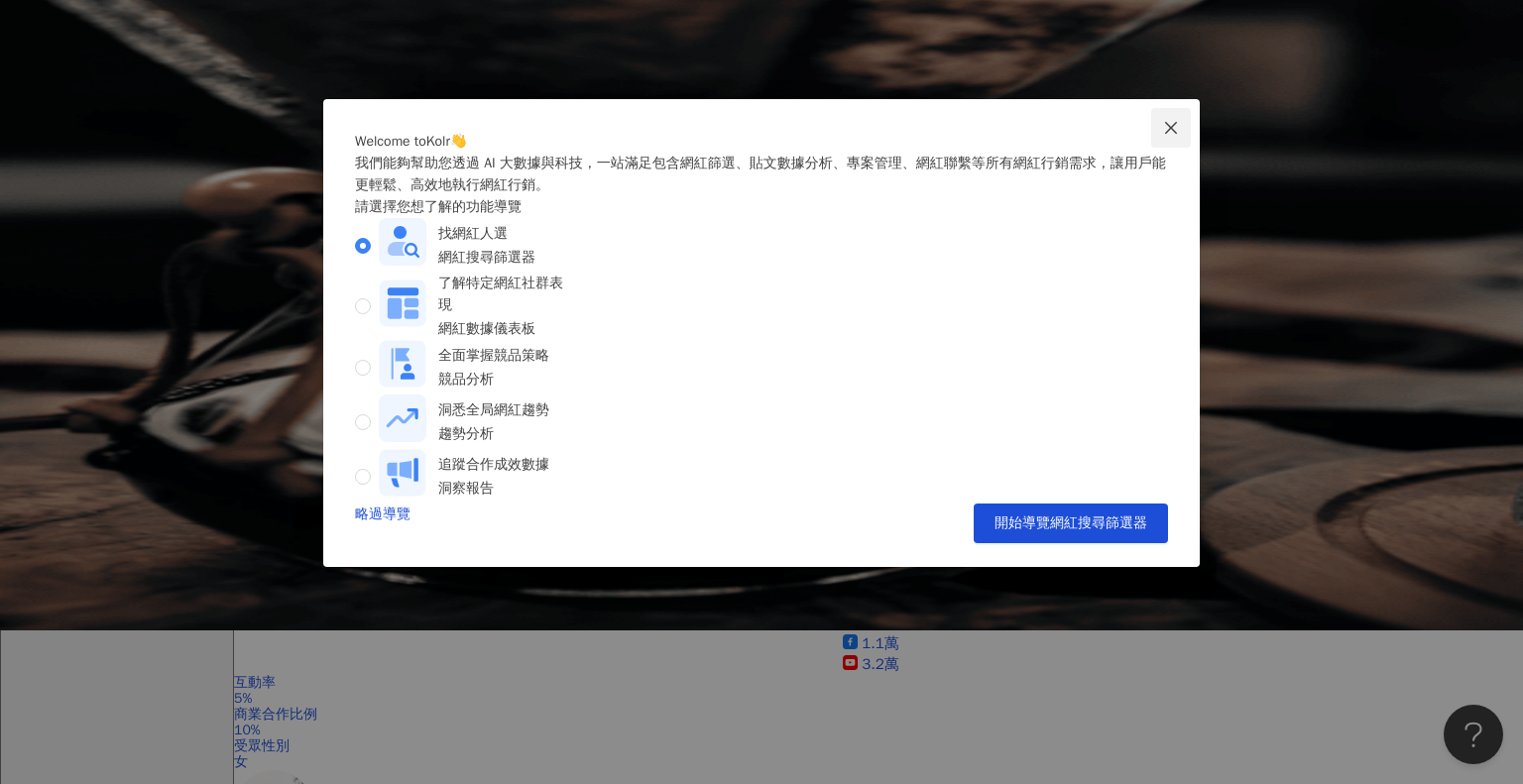 click at bounding box center [1171, 128] 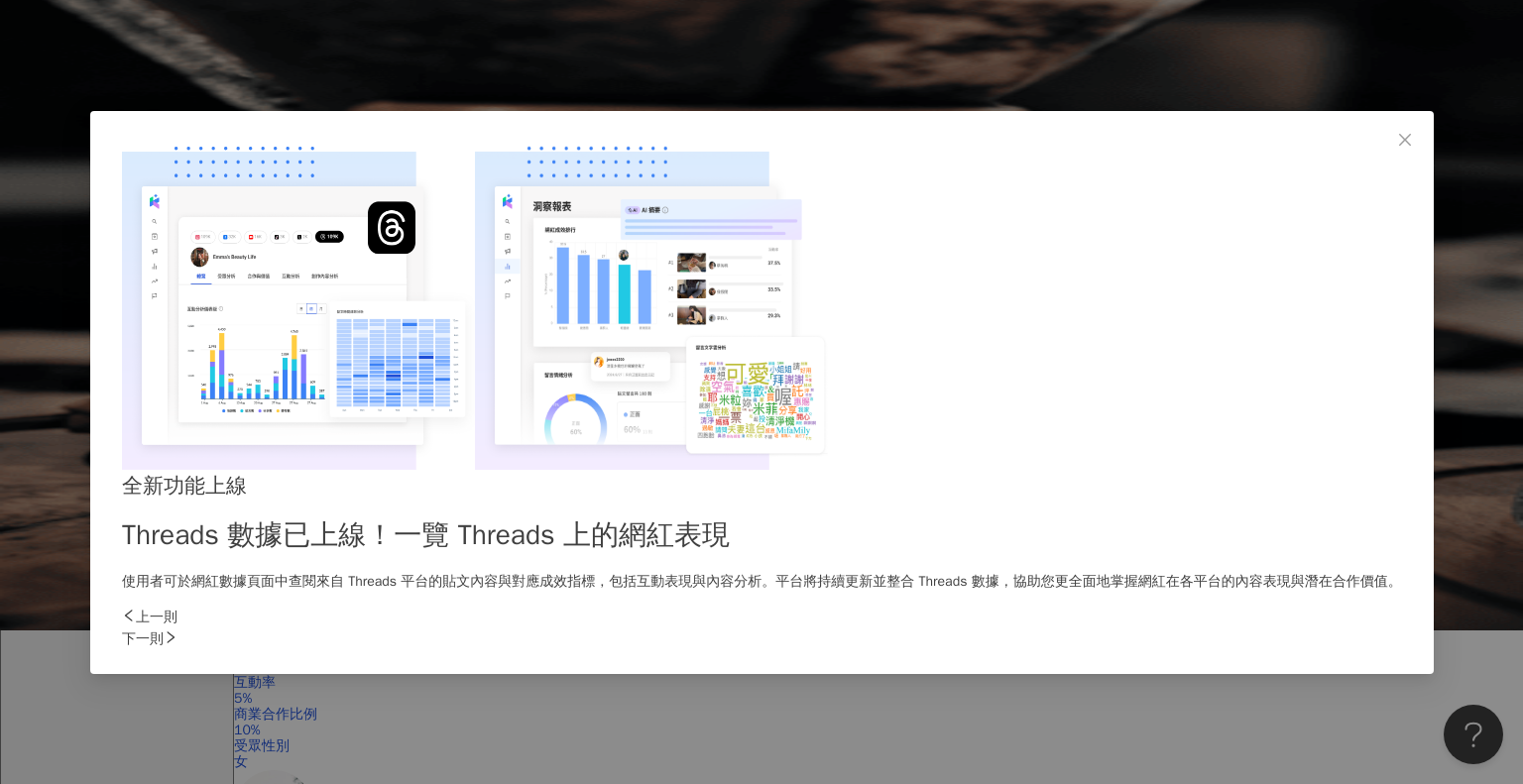 click on "全新功能上線 Threads 數據已上線！一覽 Threads 上的網紅表現 使用者可於網紅數據頁面中查閱來自 Threads 平台的貼文內容與對應成效指標，包括互動表現與內容分析。平台將持續更新並整合 Threads 數據，協助您更全面地掌握網紅在各平台的內容表現與潛在合作價值。 上一則 下一則" at bounding box center (762, 392) 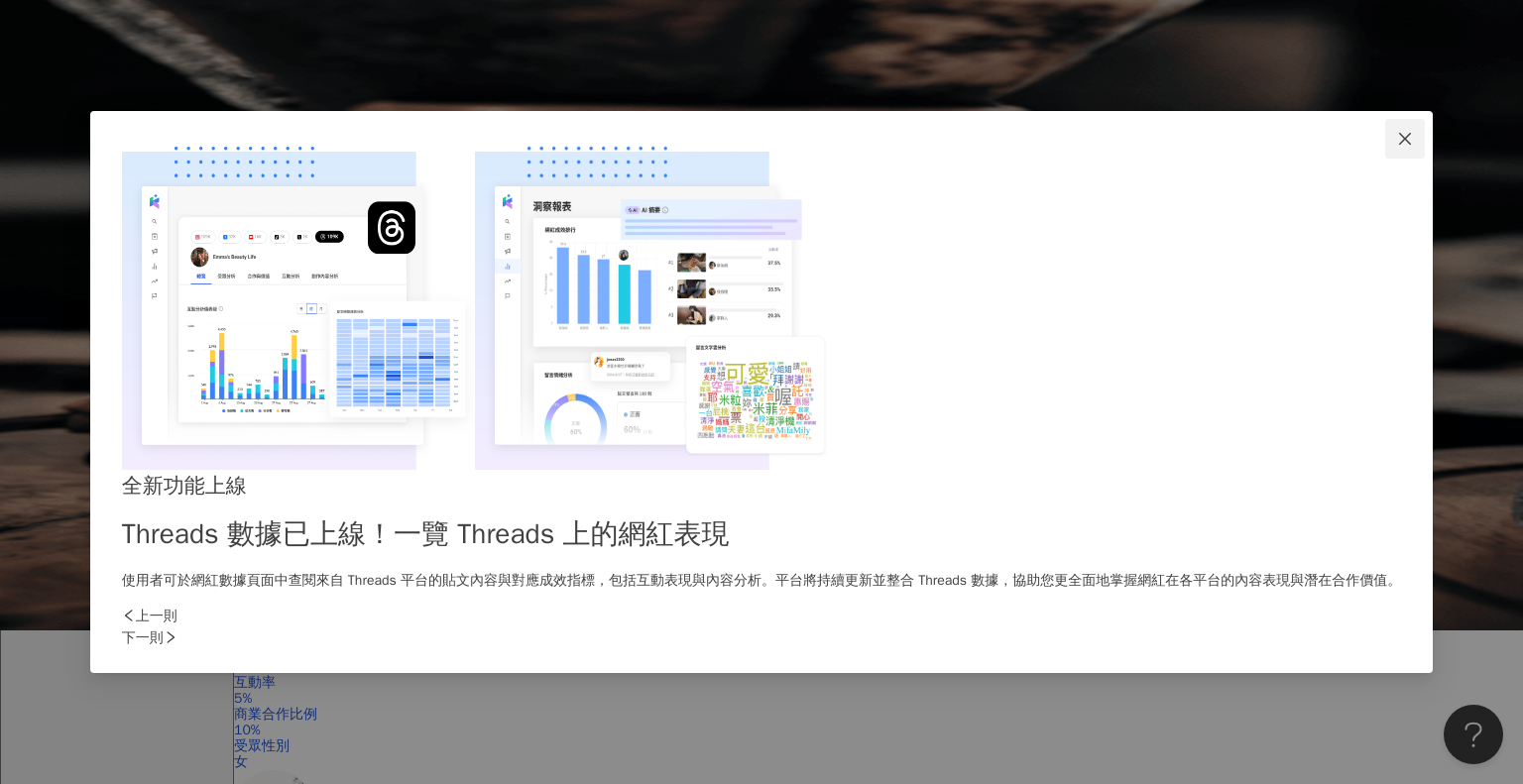 click at bounding box center (1405, 139) 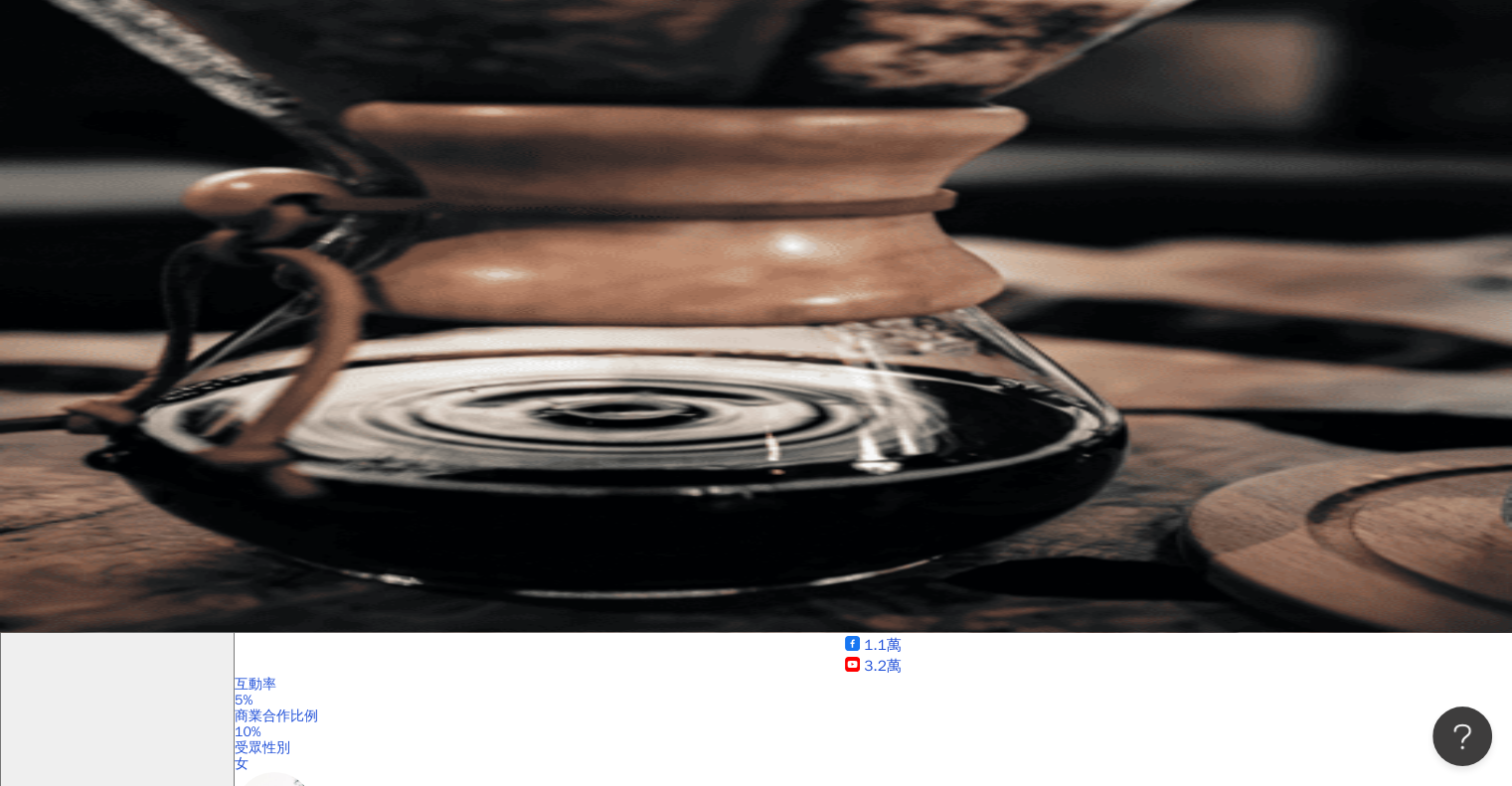 click on "商案媒合" at bounding box center (121, 3478) 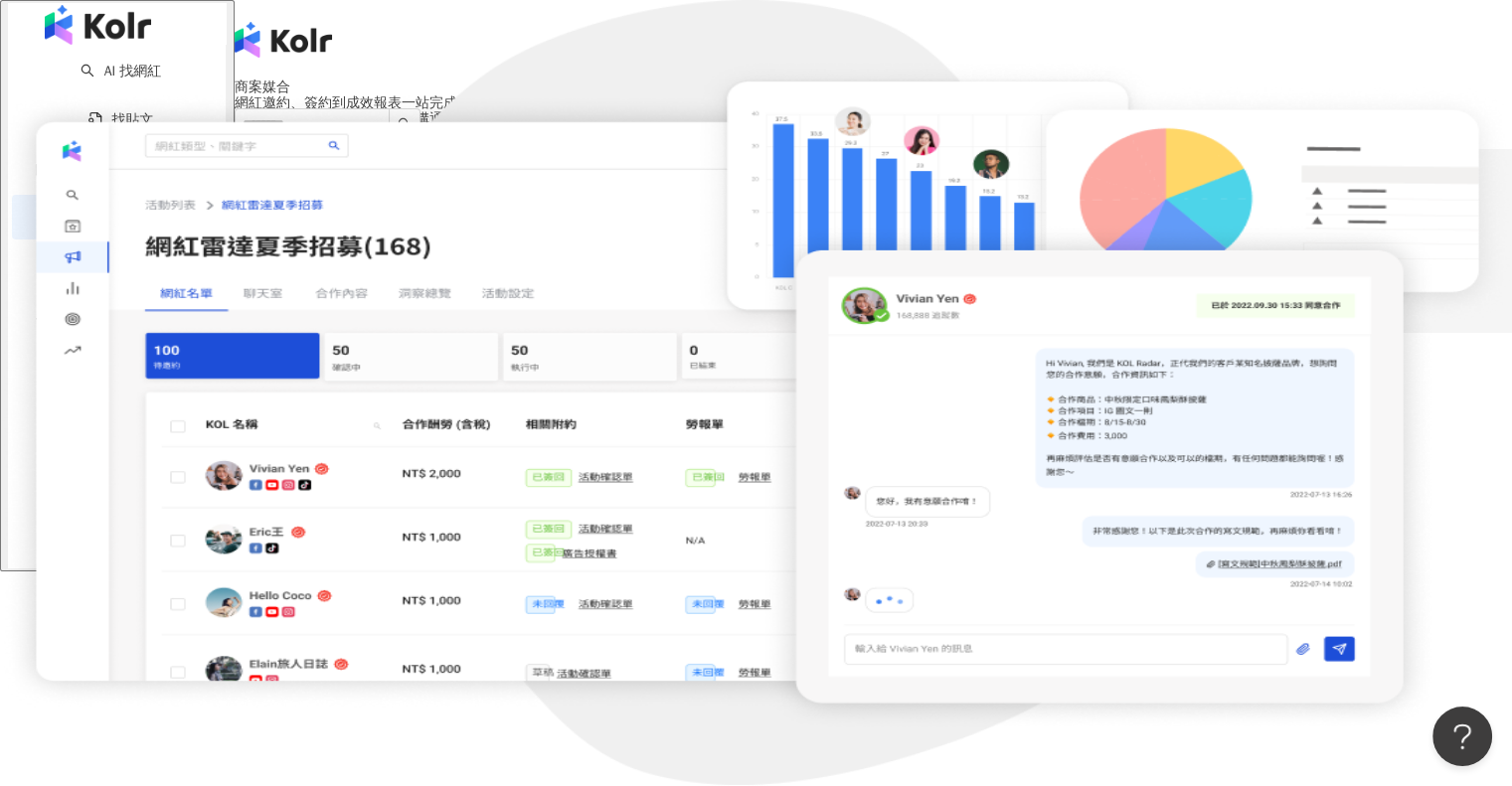 click on "康" at bounding box center [873, 437] 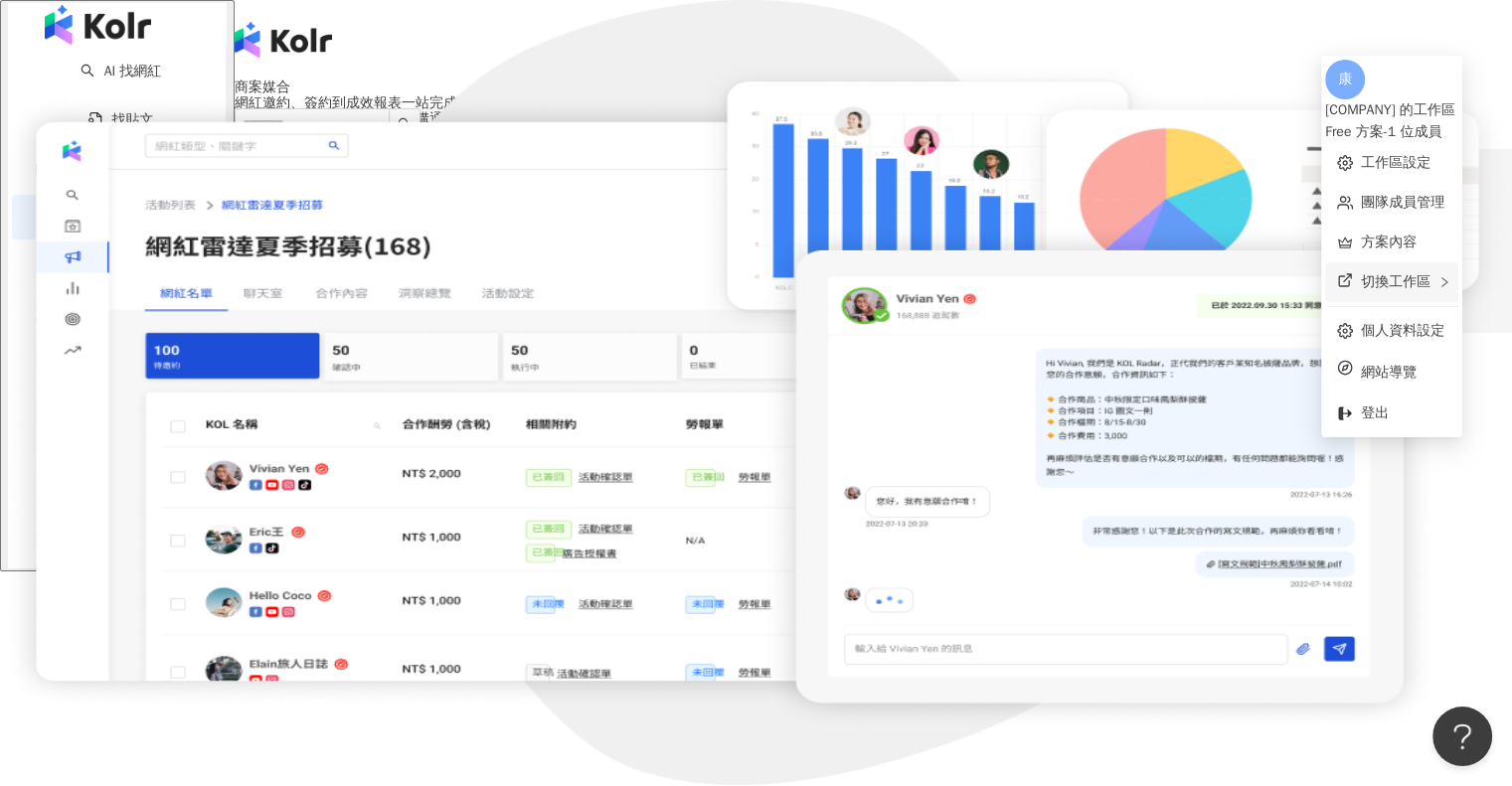 click on "切換工作區" at bounding box center (1396, 281) 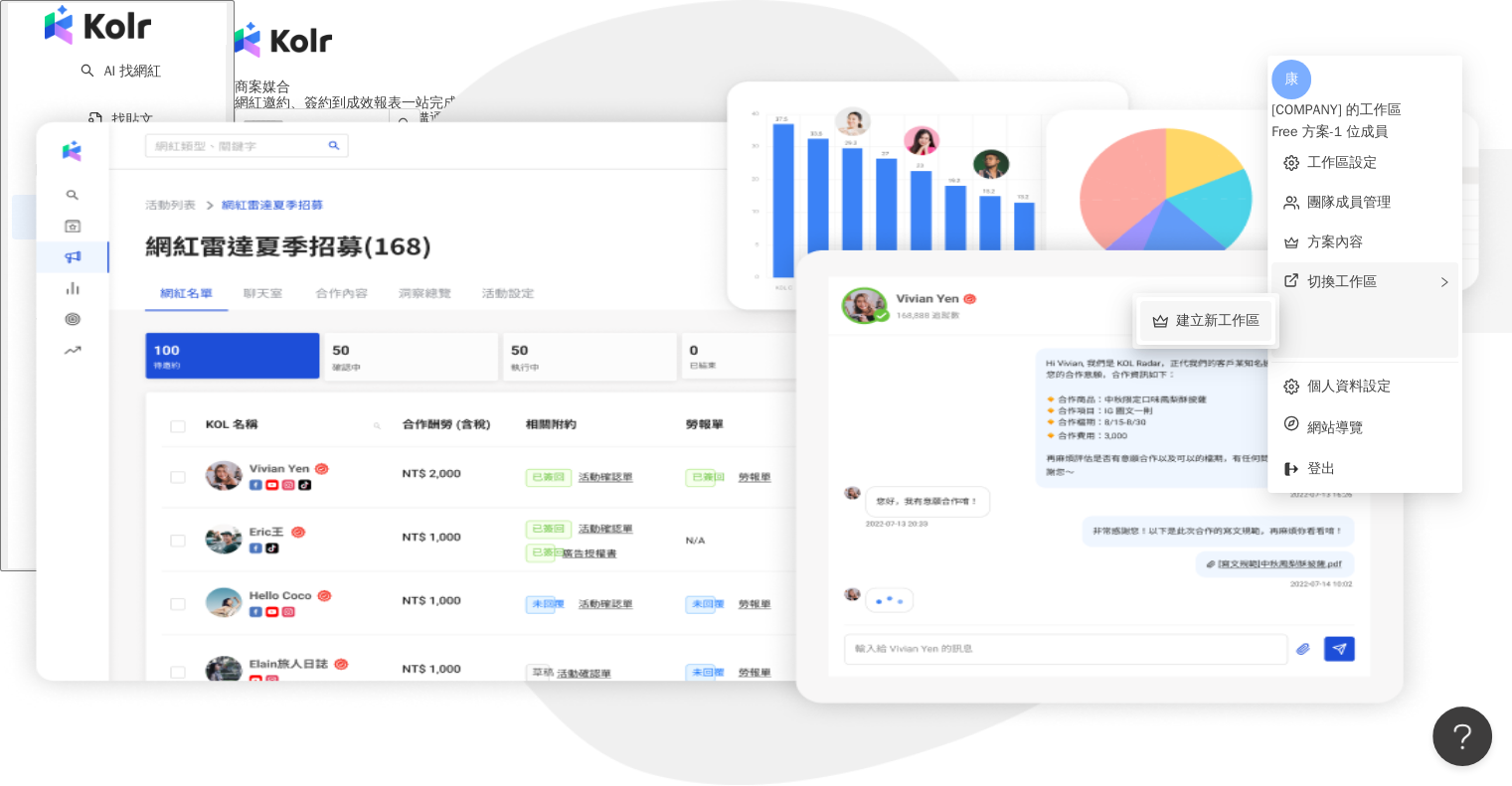 click on "建立新工作區" at bounding box center (1218, 321) 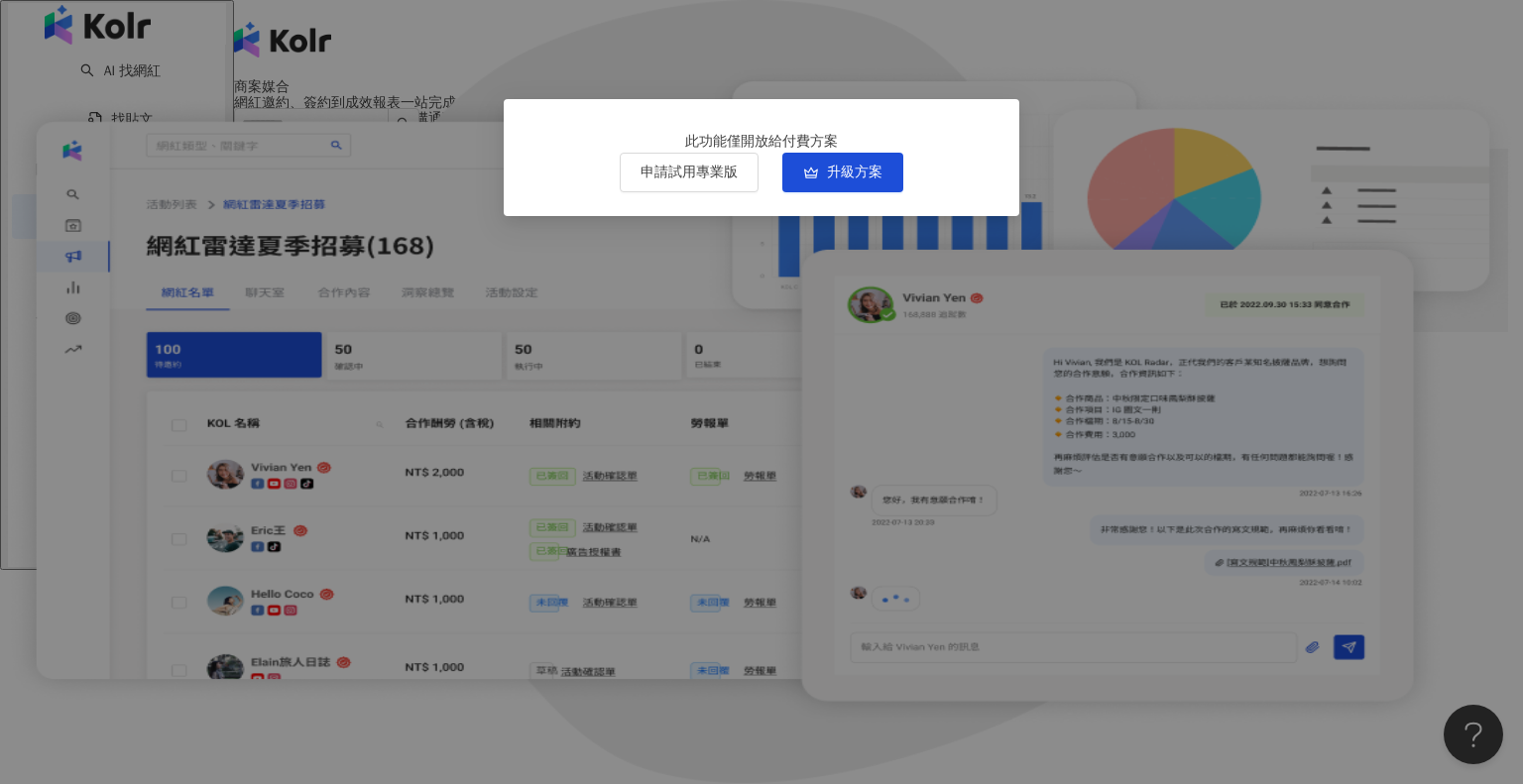 click on "此功能僅開放給付費方案 申請試用專業版 升級方案" at bounding box center (762, 392) 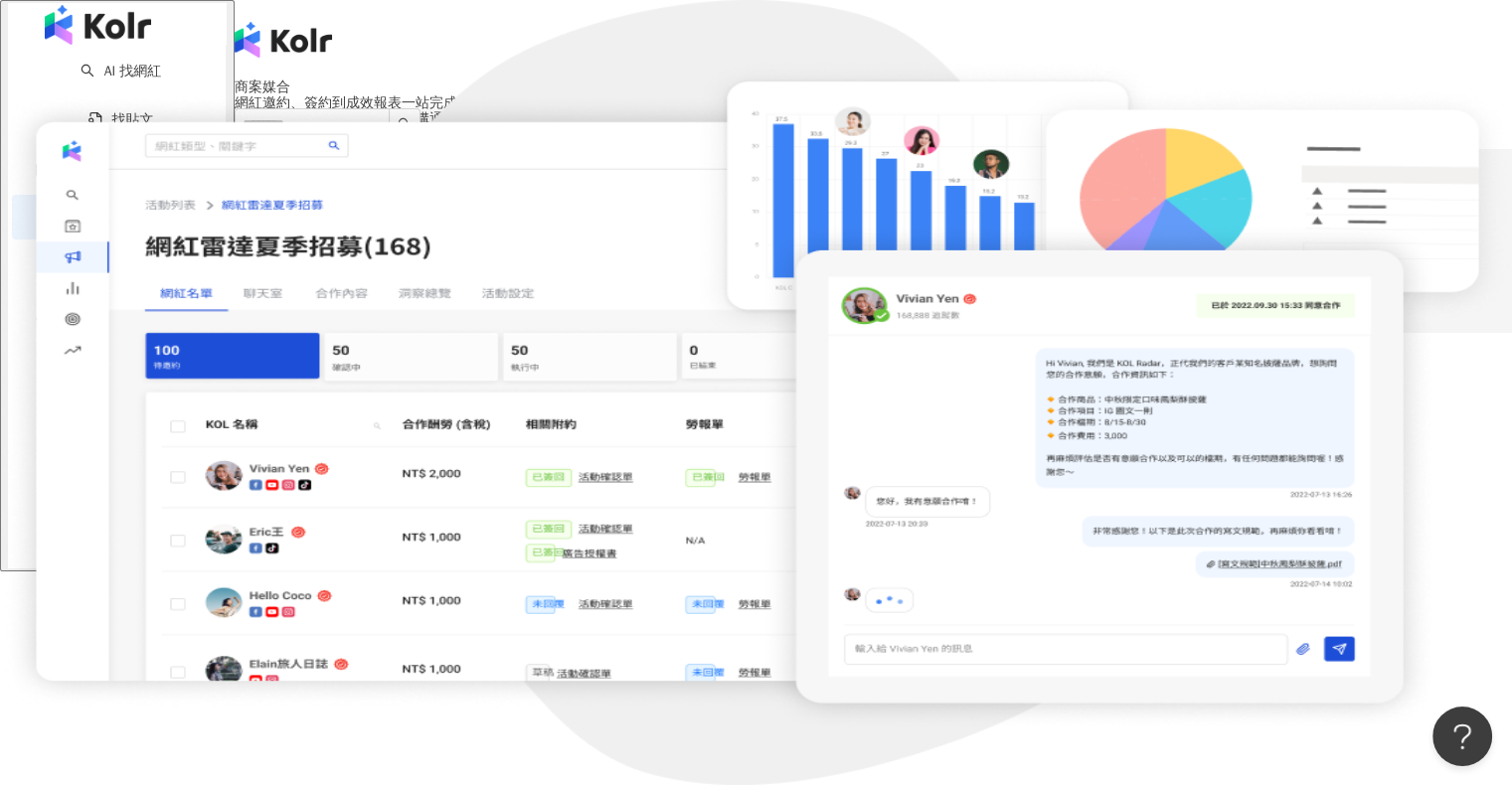 click on "康" at bounding box center [873, 437] 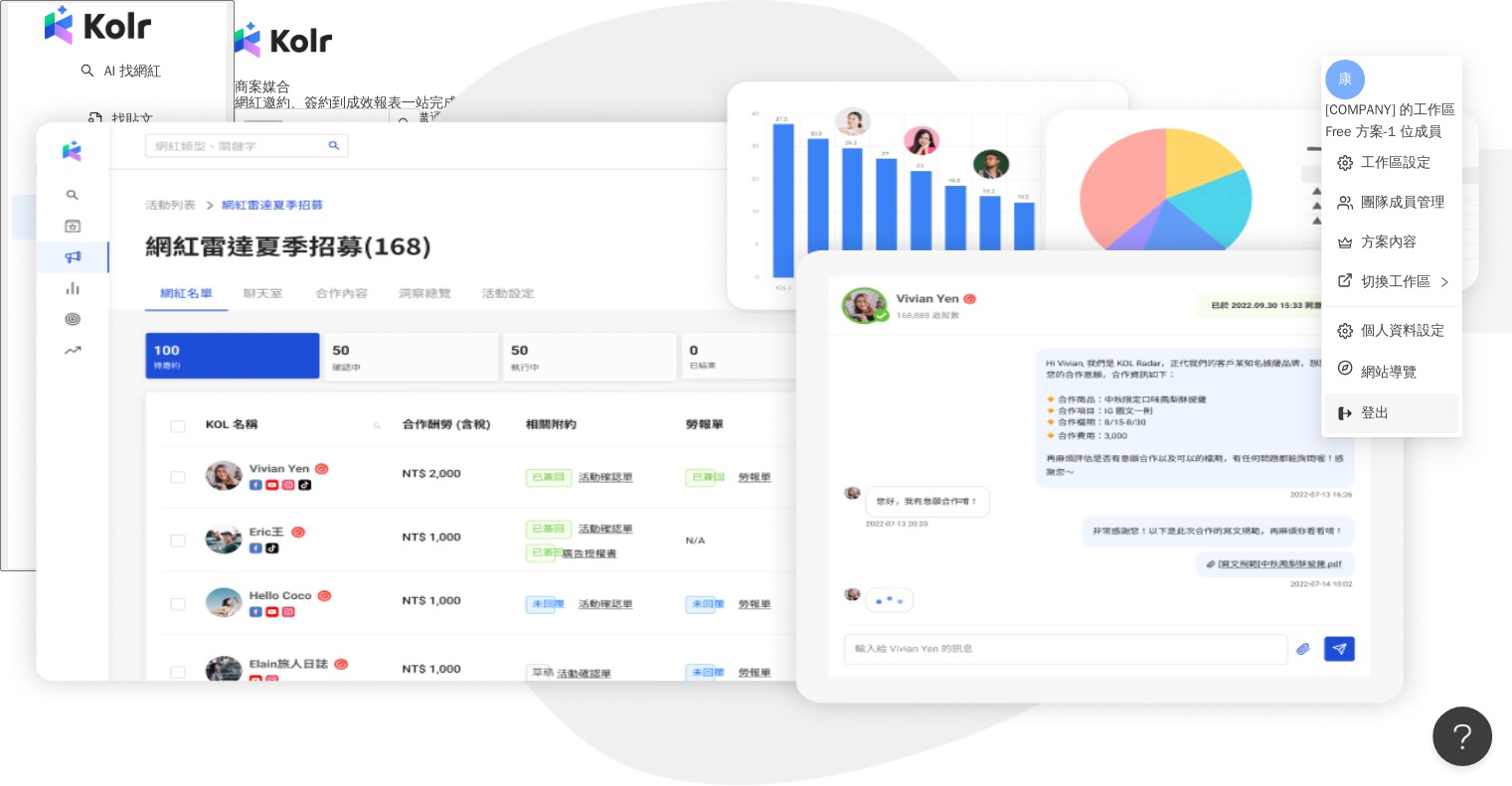 click on "登出" at bounding box center [1404, 413] 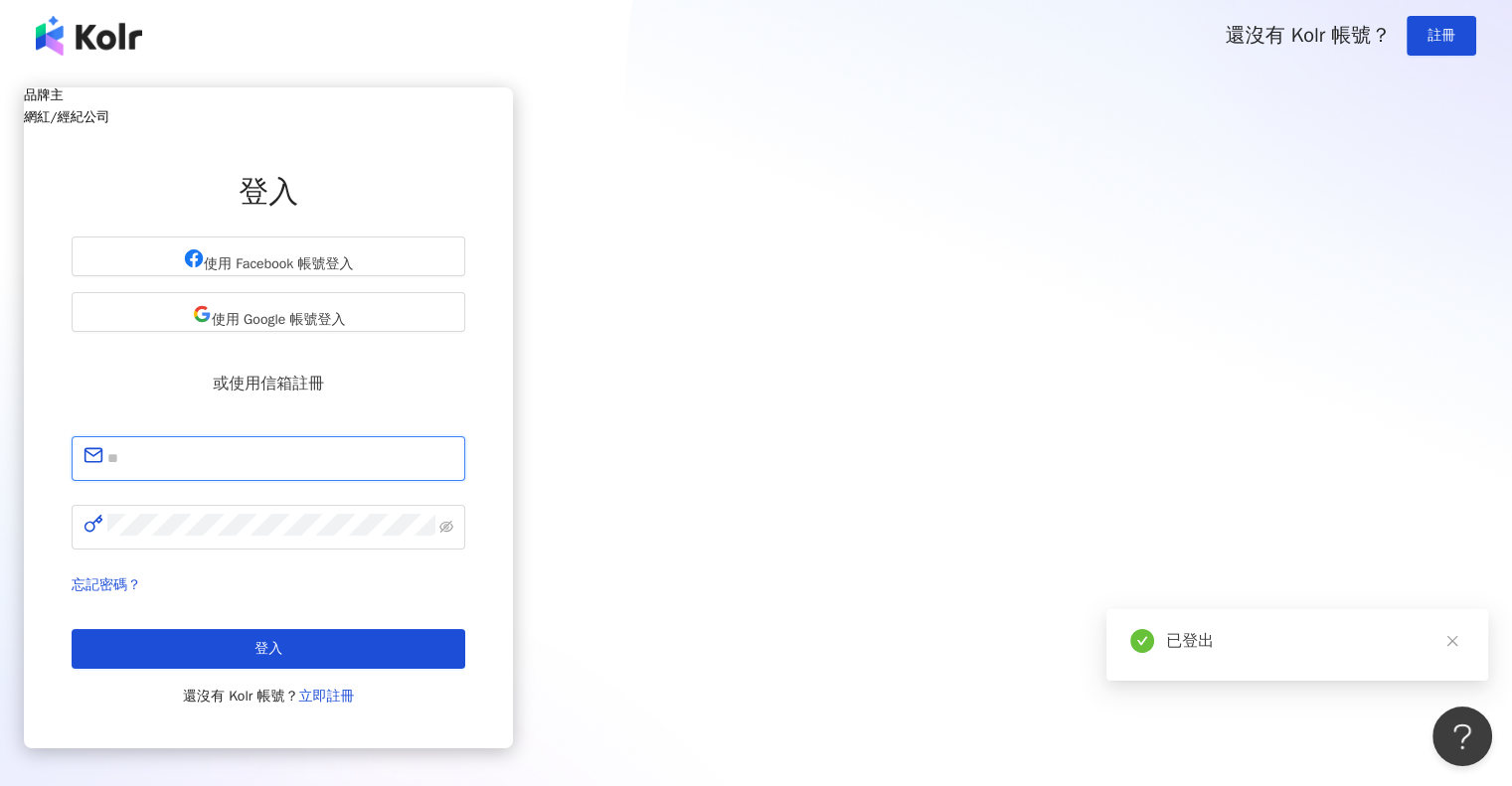 type on "**********" 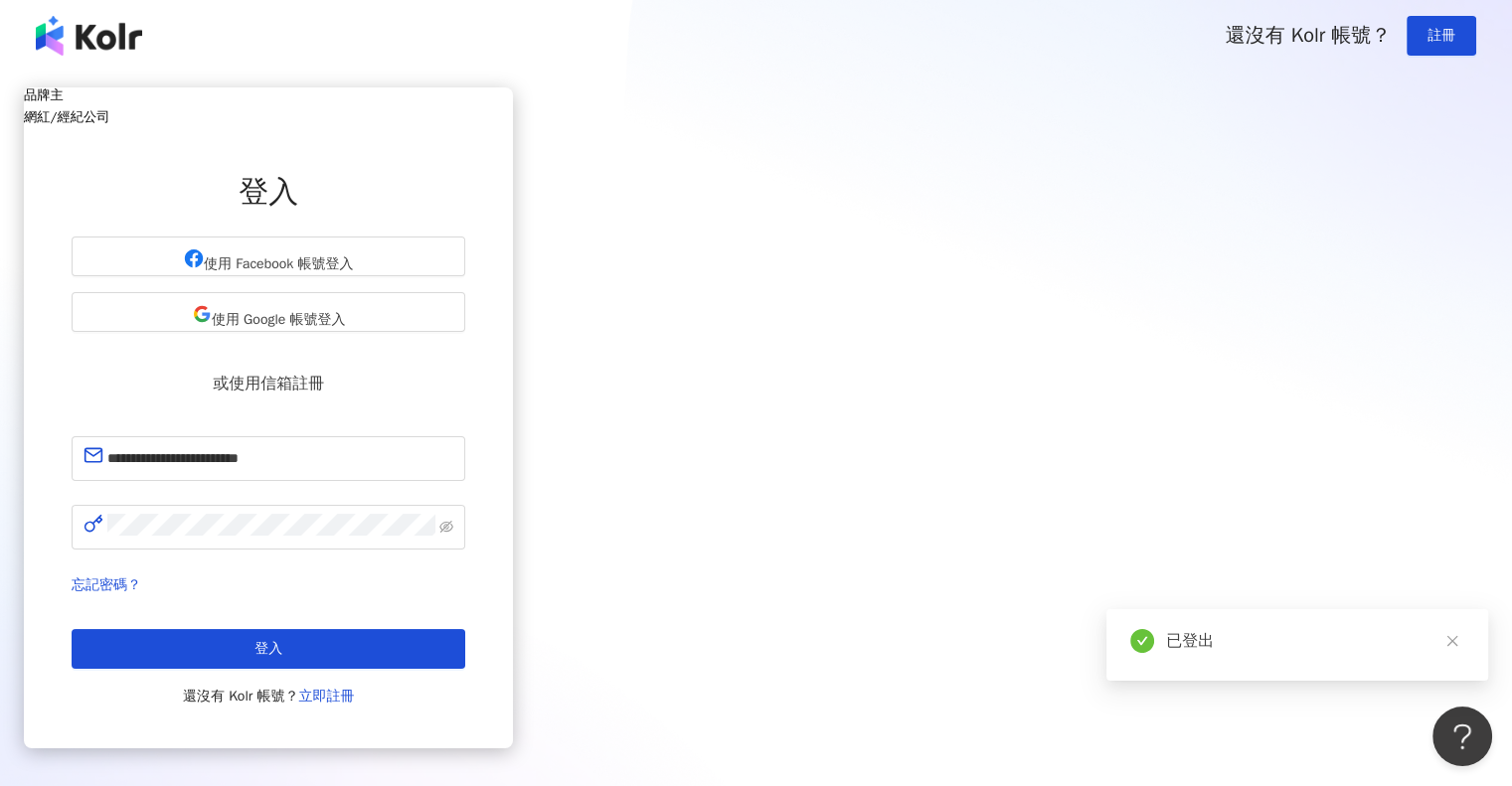 click on "網紅/經紀公司" at bounding box center [268, 116] 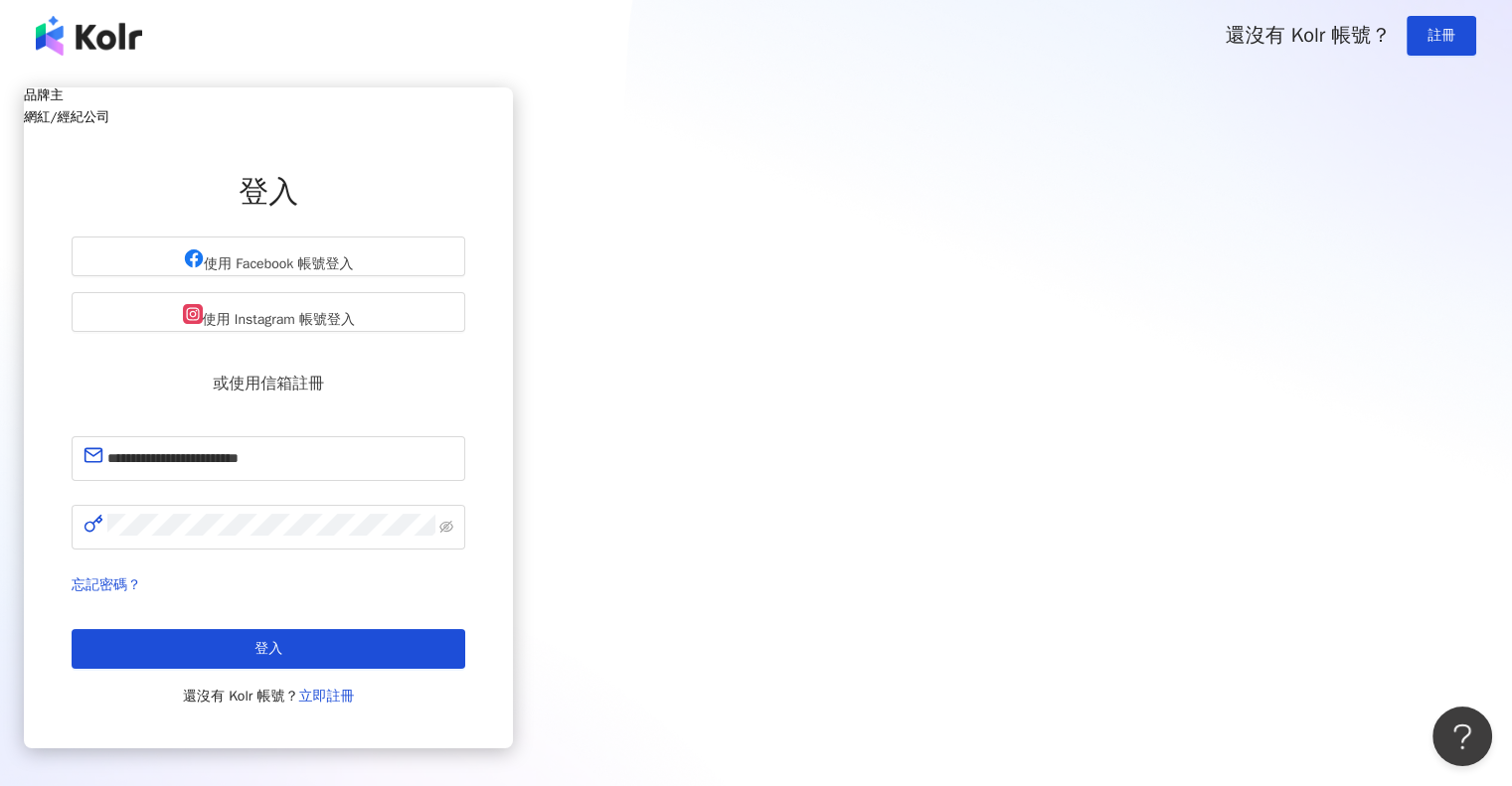 click on "品牌主" at bounding box center (268, 94) 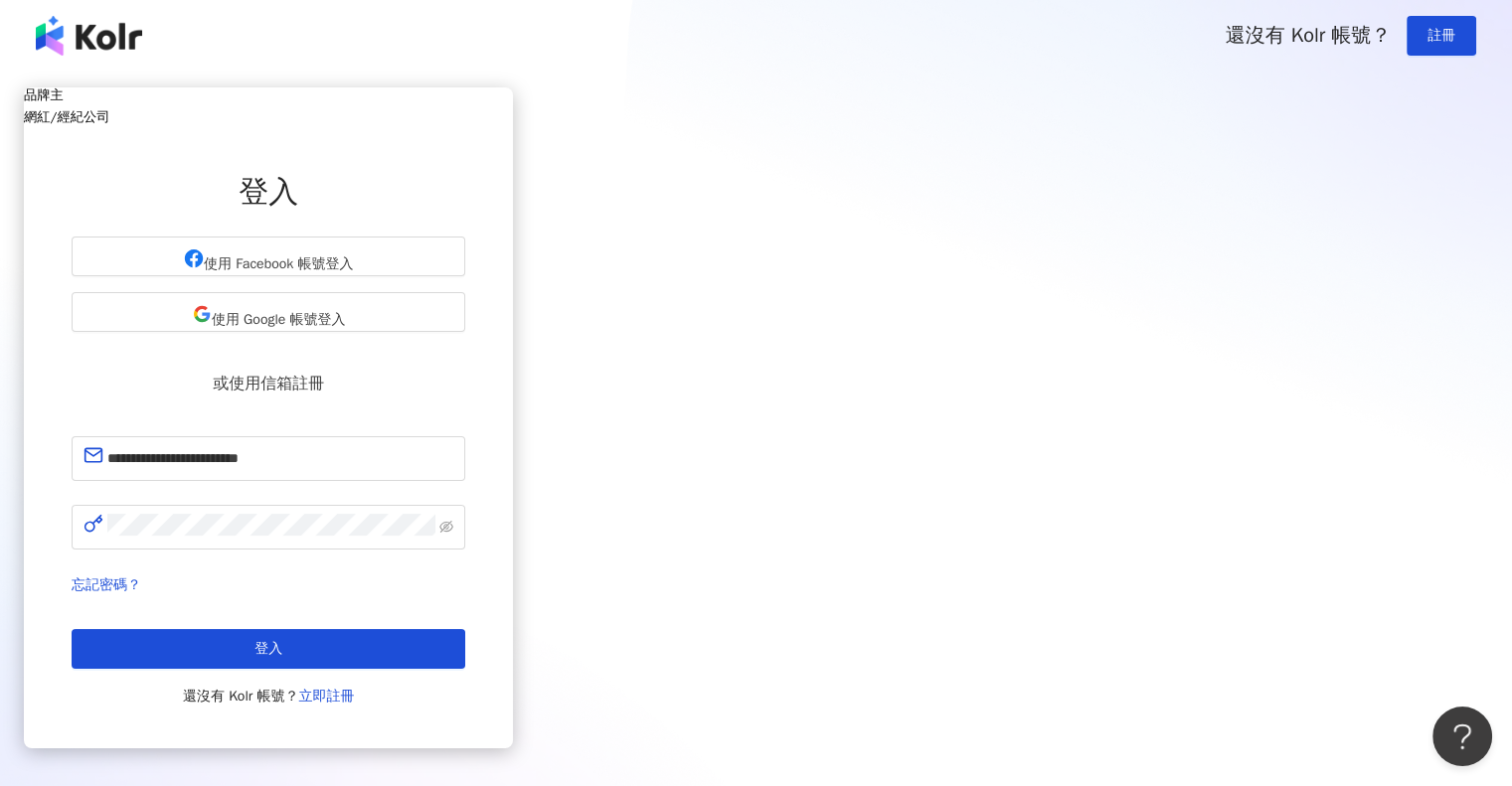 click on "網紅/經紀公司" at bounding box center (268, 116) 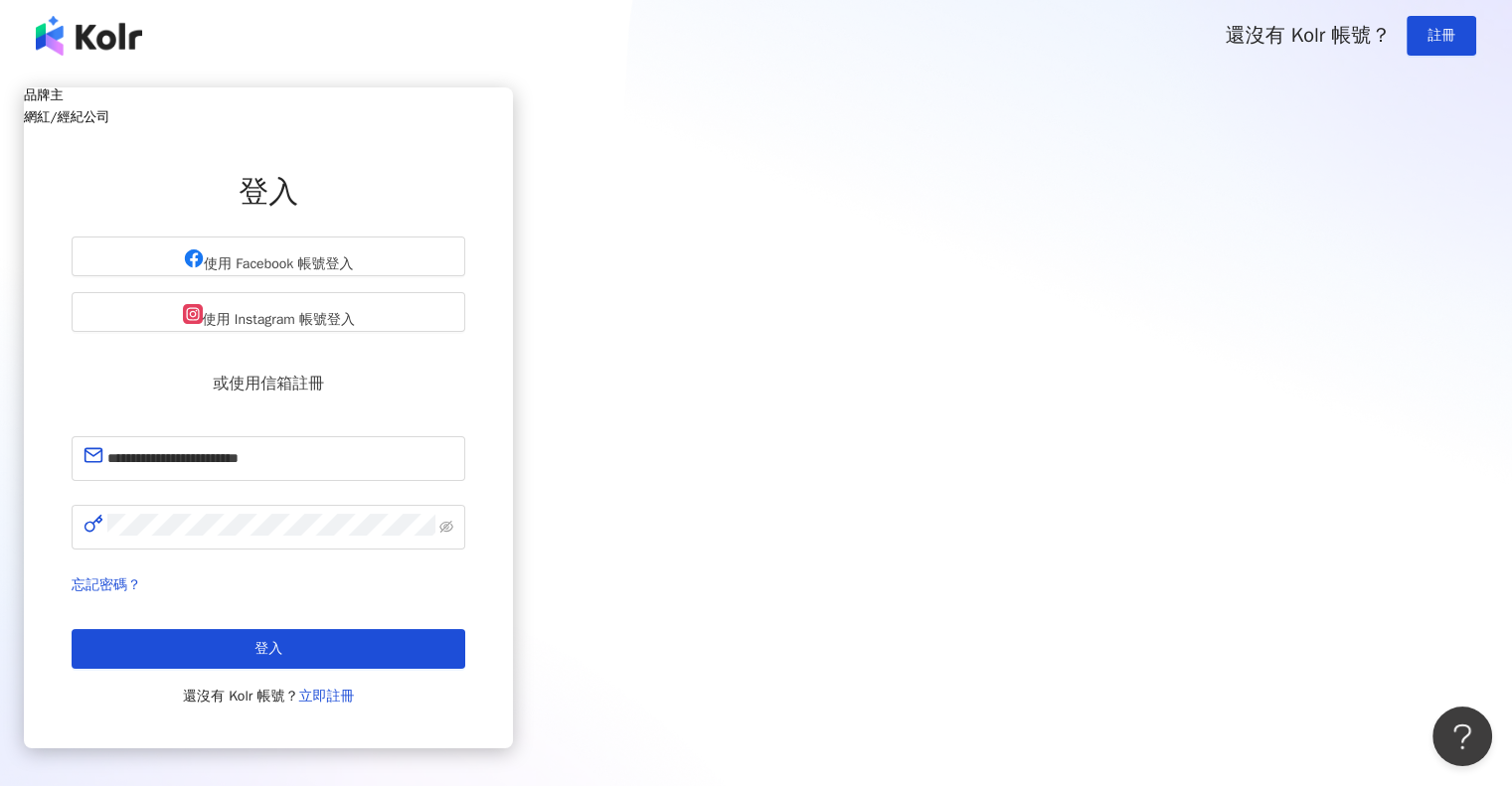 click on "品牌主" at bounding box center [268, 94] 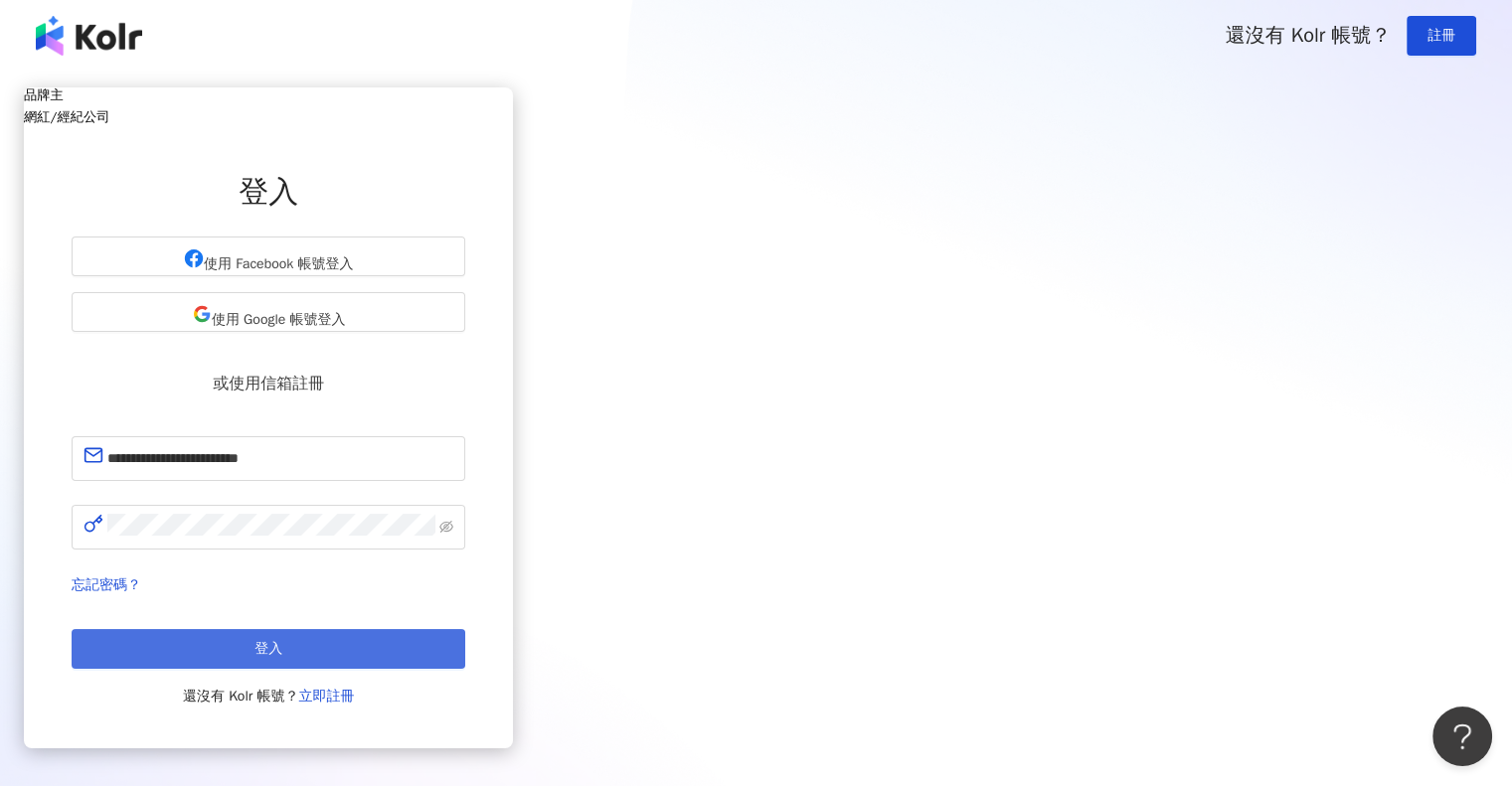 click on "登入" at bounding box center (268, 649) 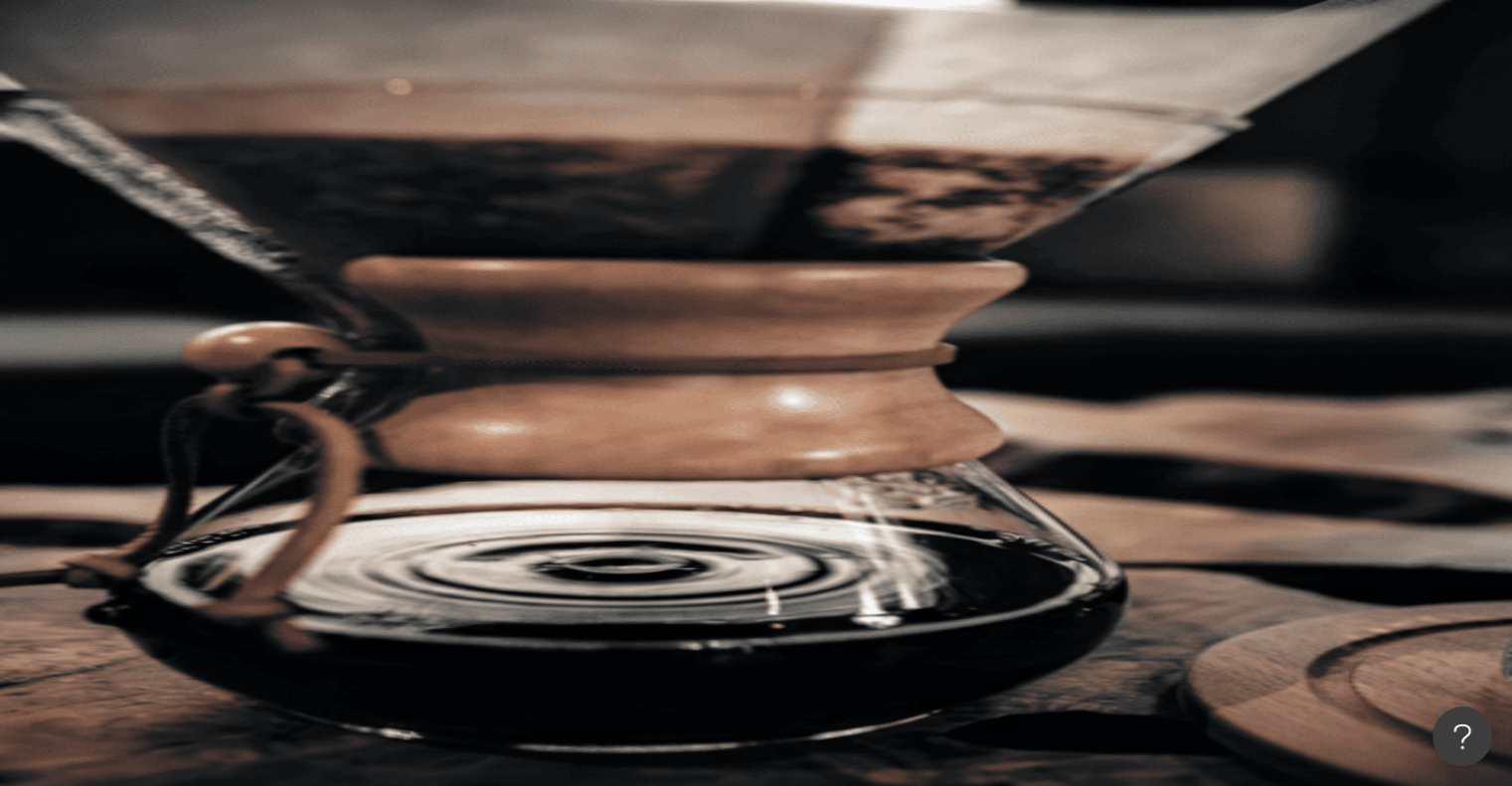 click on "el-icon-cs 預約線上 Demo 申請試用 繁體中文 康" at bounding box center (873, 199) 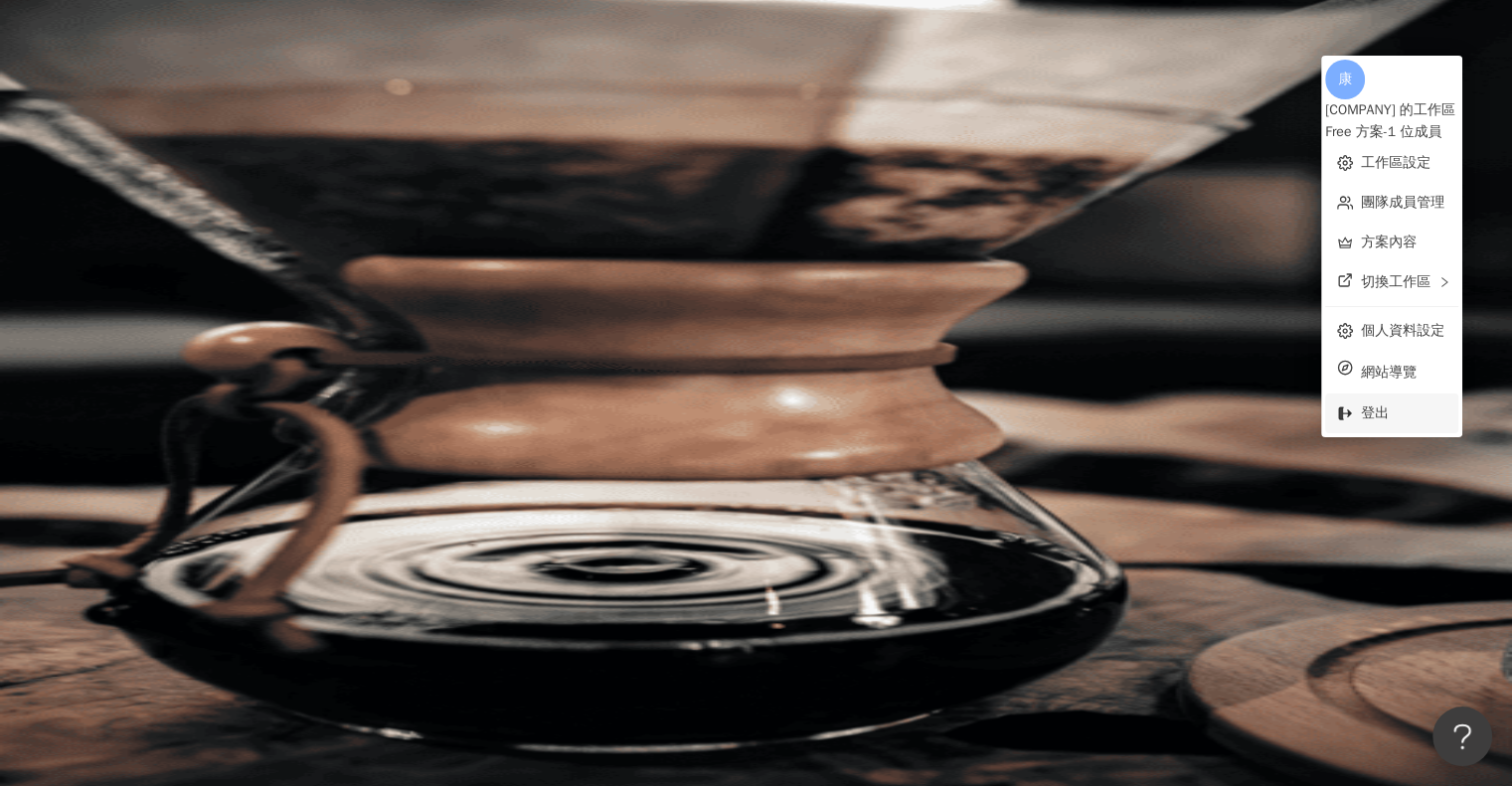 click on "登出" at bounding box center [1404, 413] 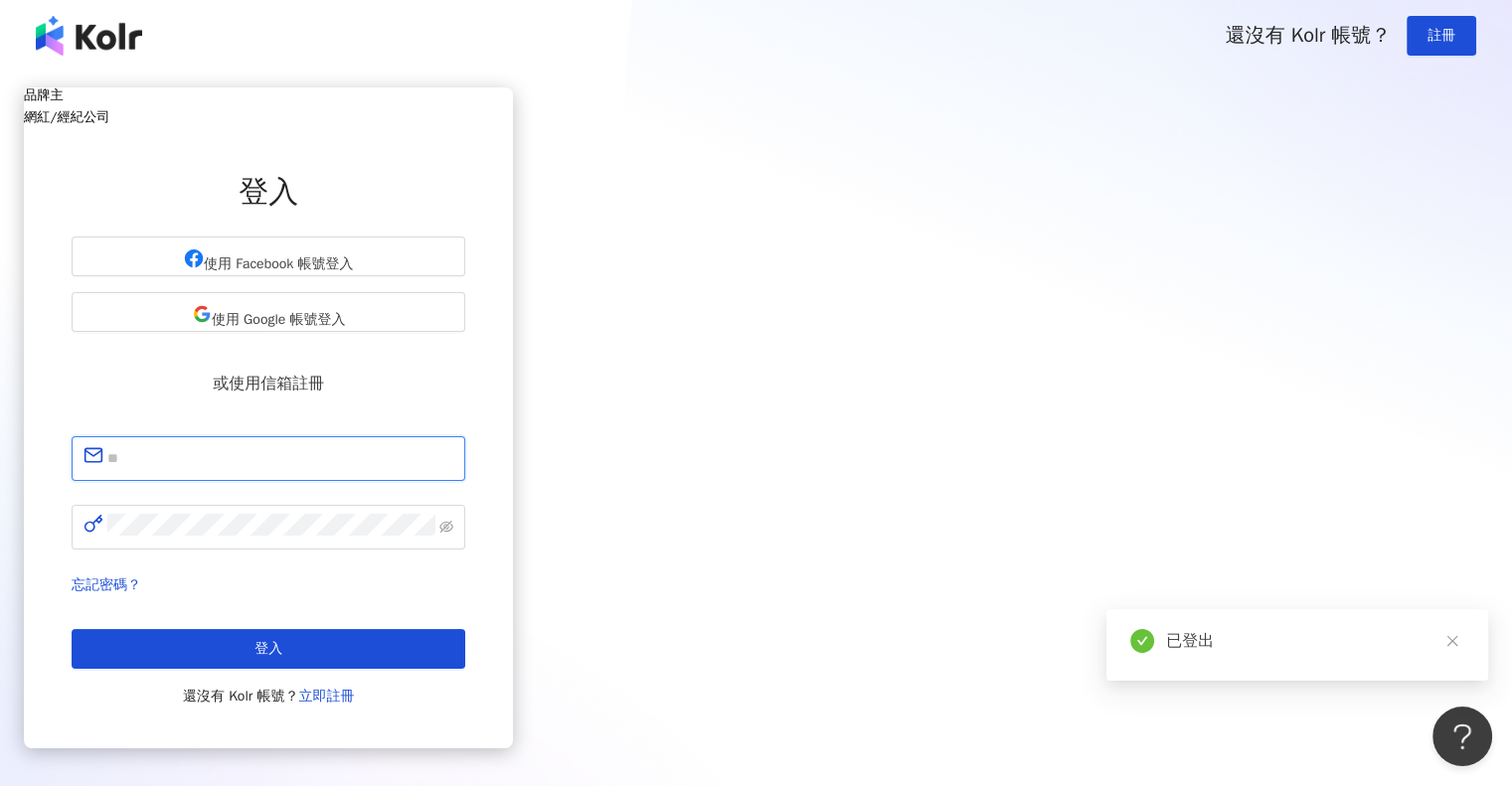 type on "**********" 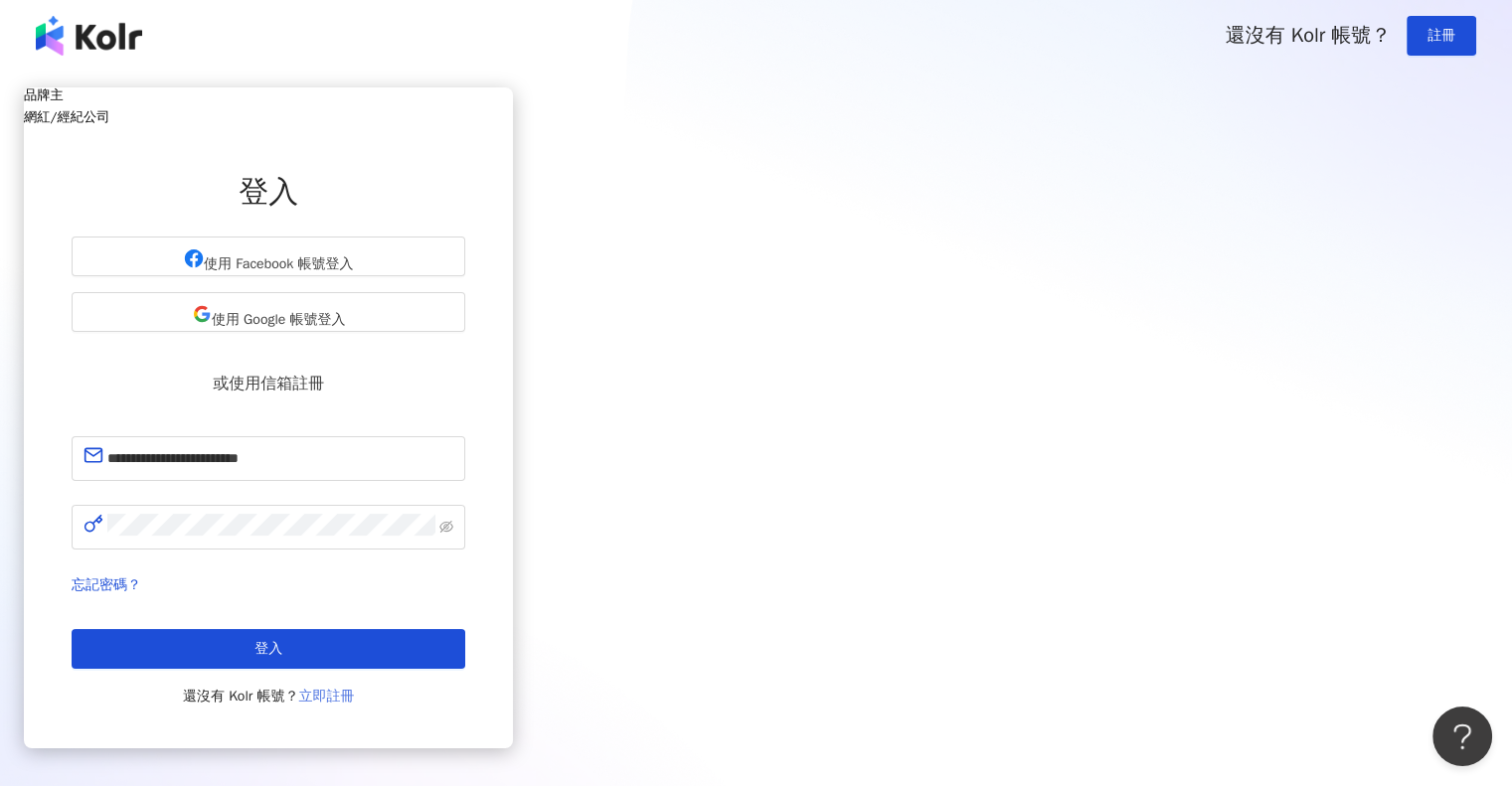 click on "立即註冊" at bounding box center [326, 696] 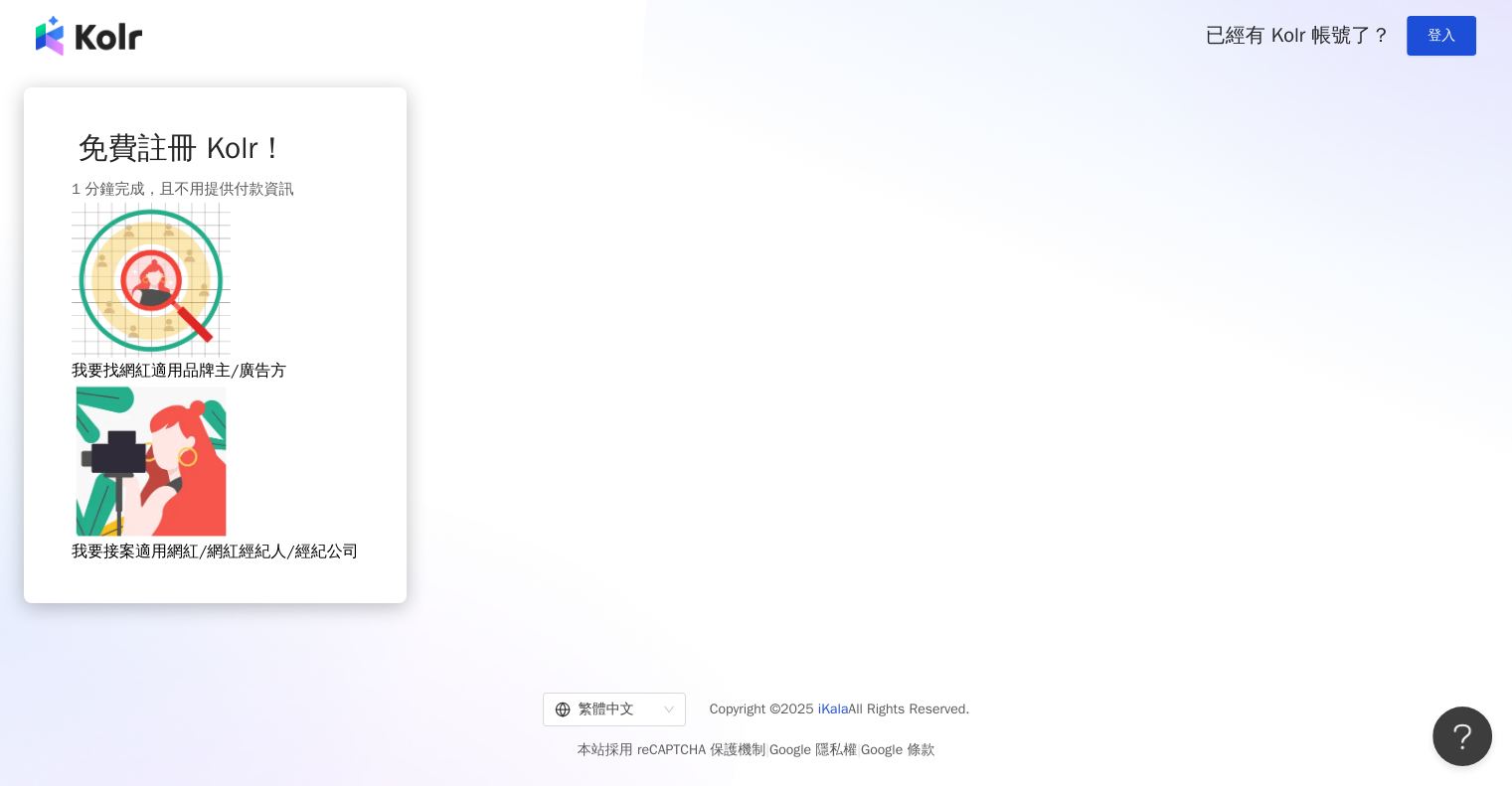 click on "我要接案 適用網紅/網紅經紀人/經紀公司" at bounding box center [215, 472] 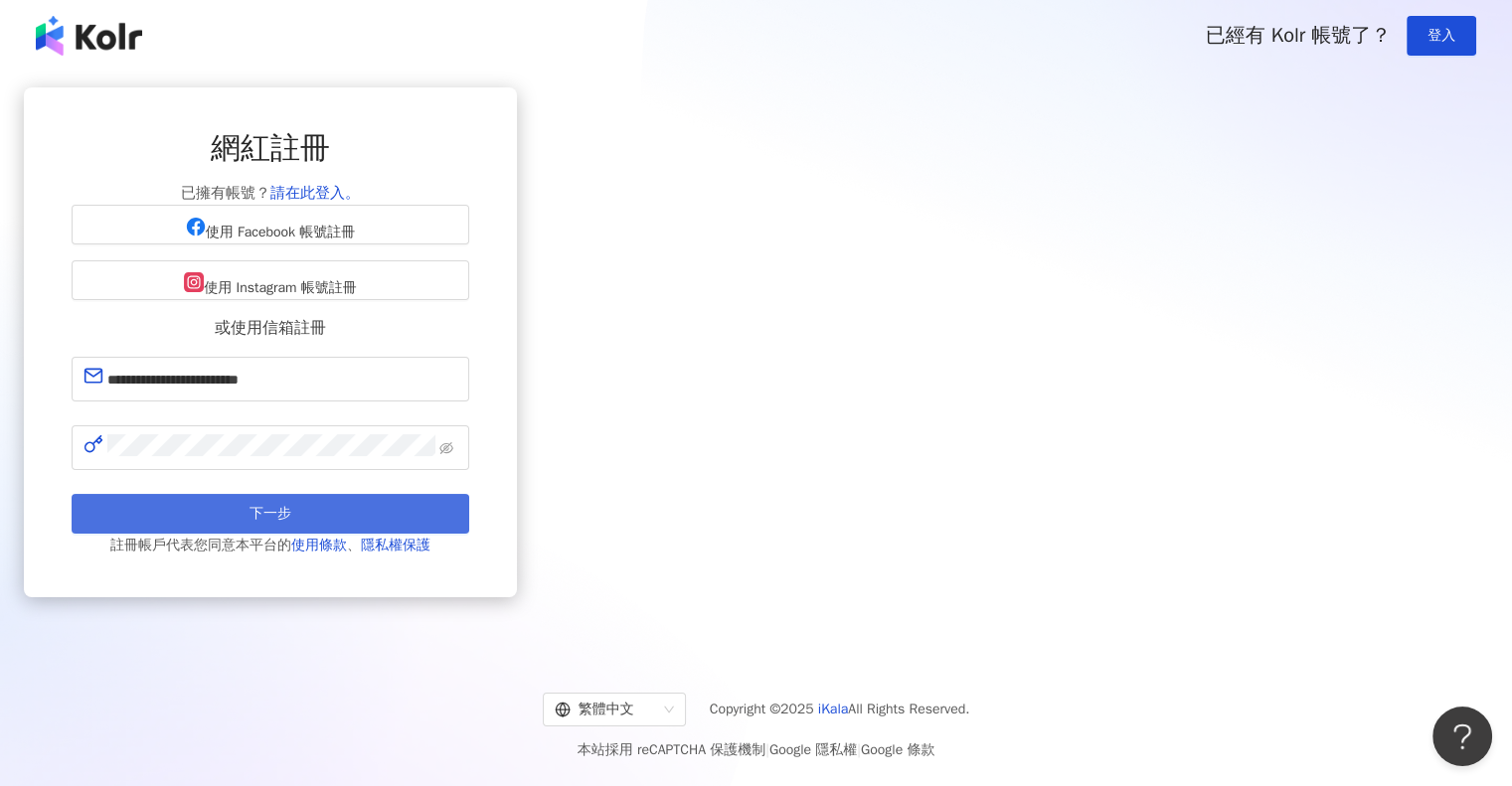 click on "下一步" at bounding box center [270, 514] 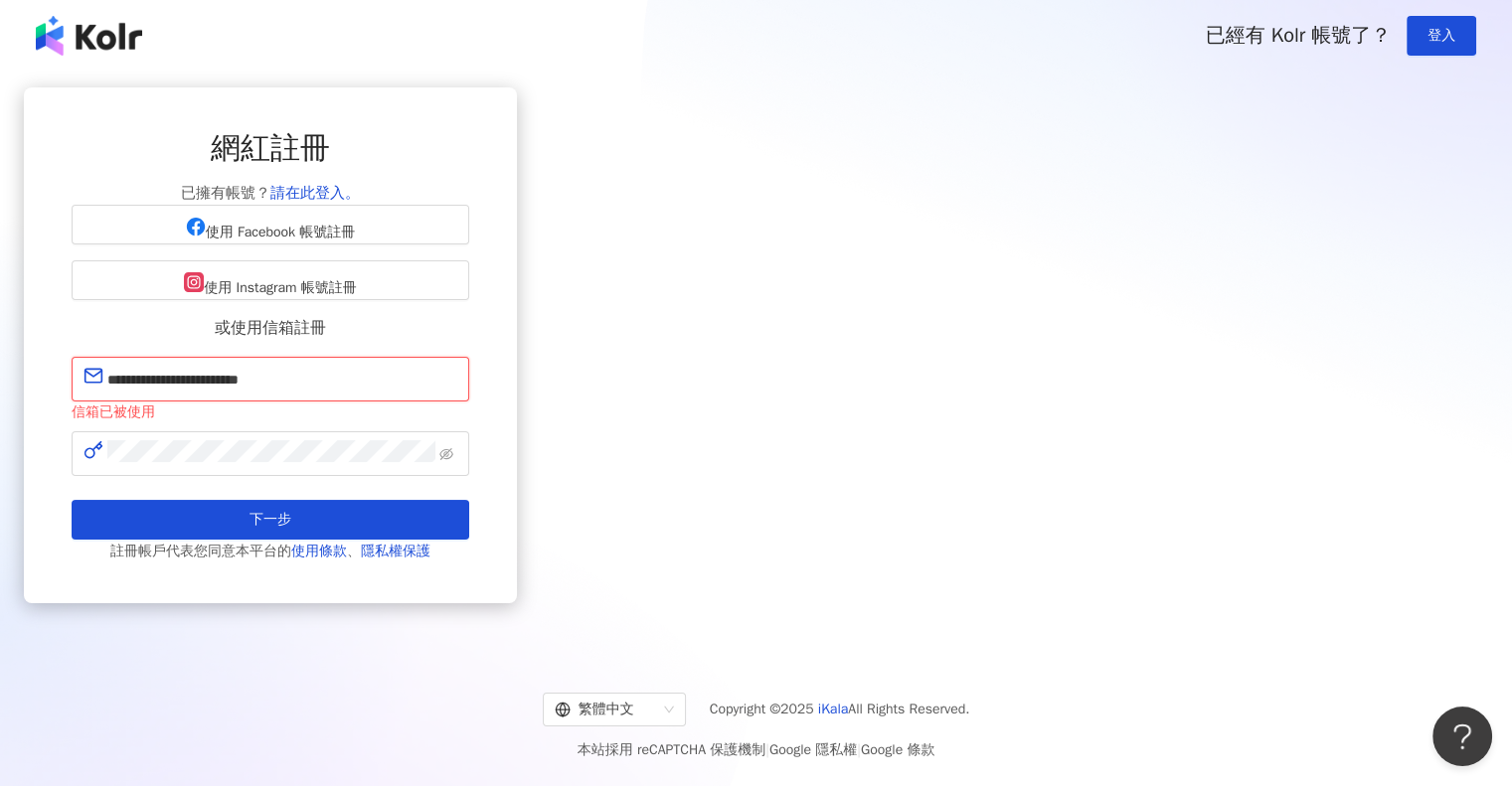drag, startPoint x: 798, startPoint y: 411, endPoint x: 426, endPoint y: 393, distance: 372.4352 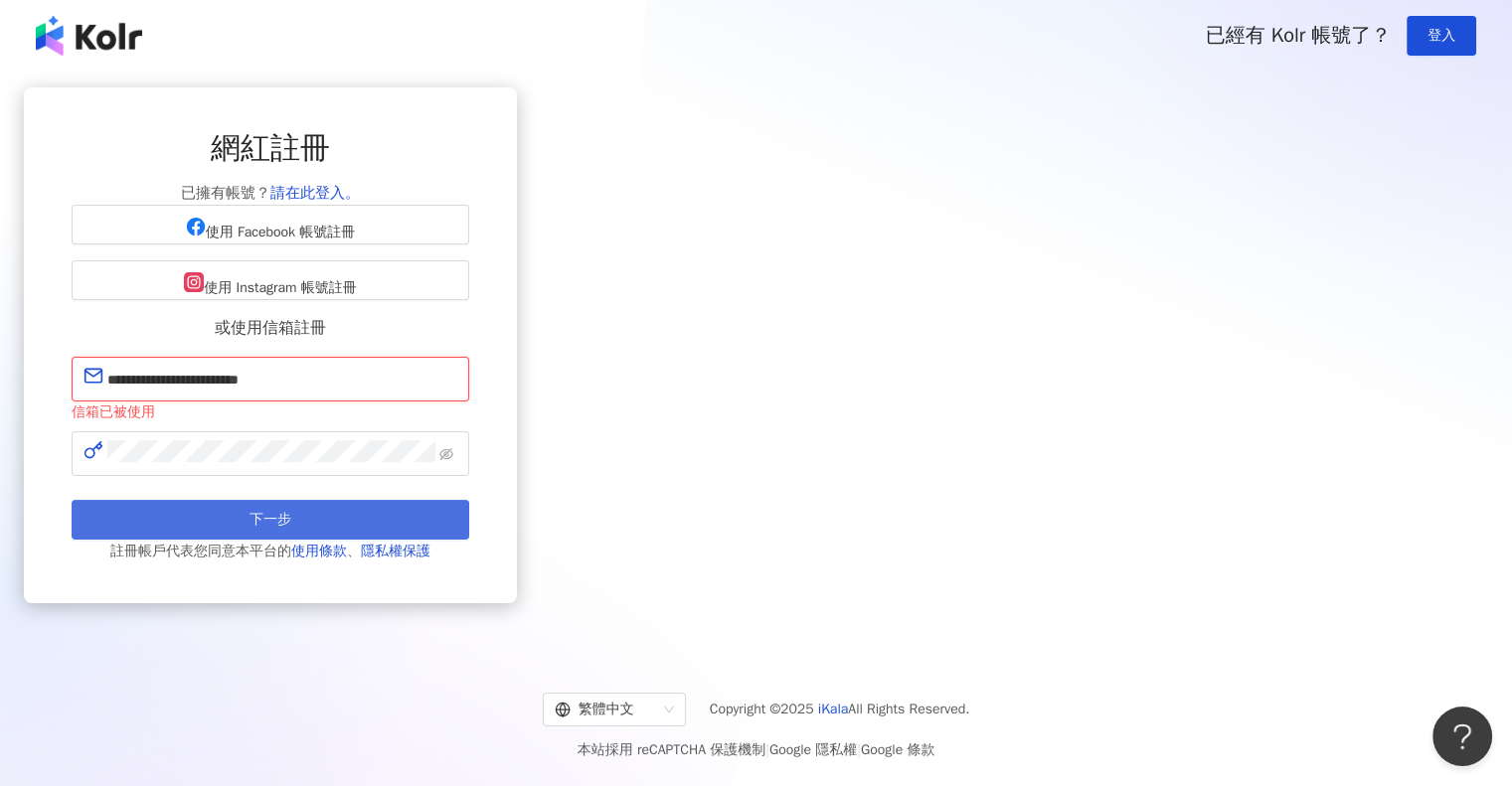 type on "**********" 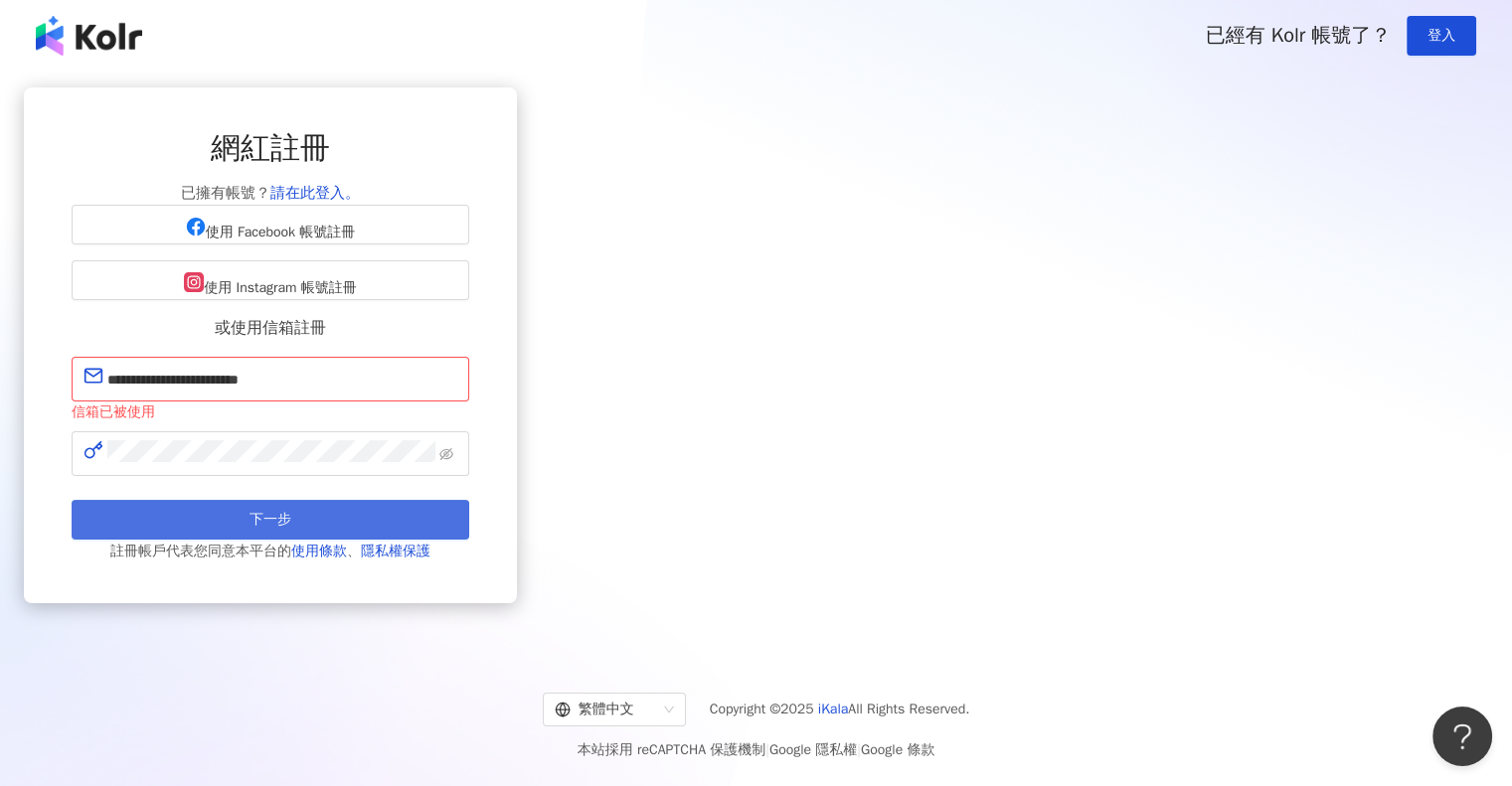click on "下一步" at bounding box center (270, 520) 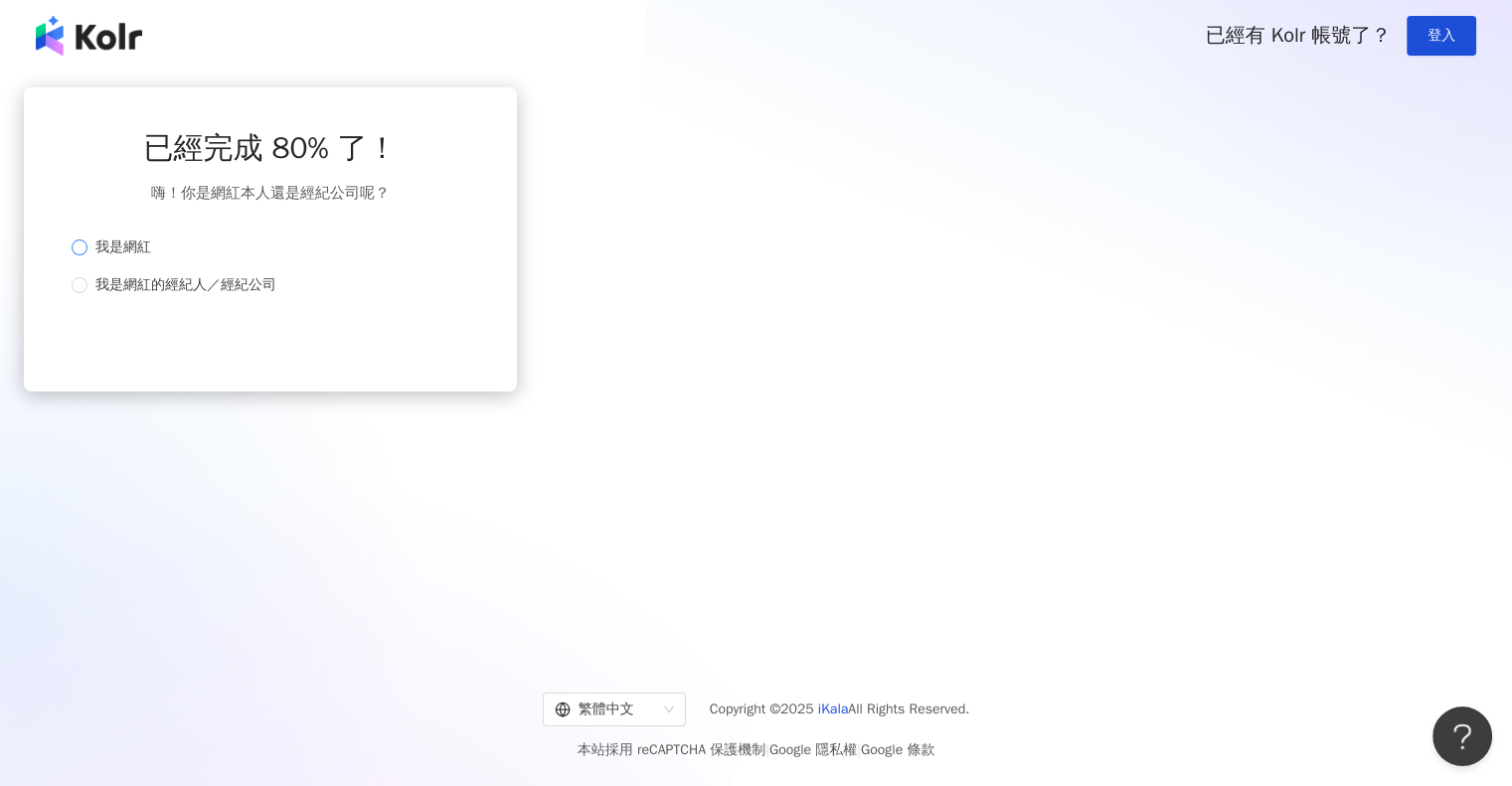 click on "我是網紅" at bounding box center [266, 247] 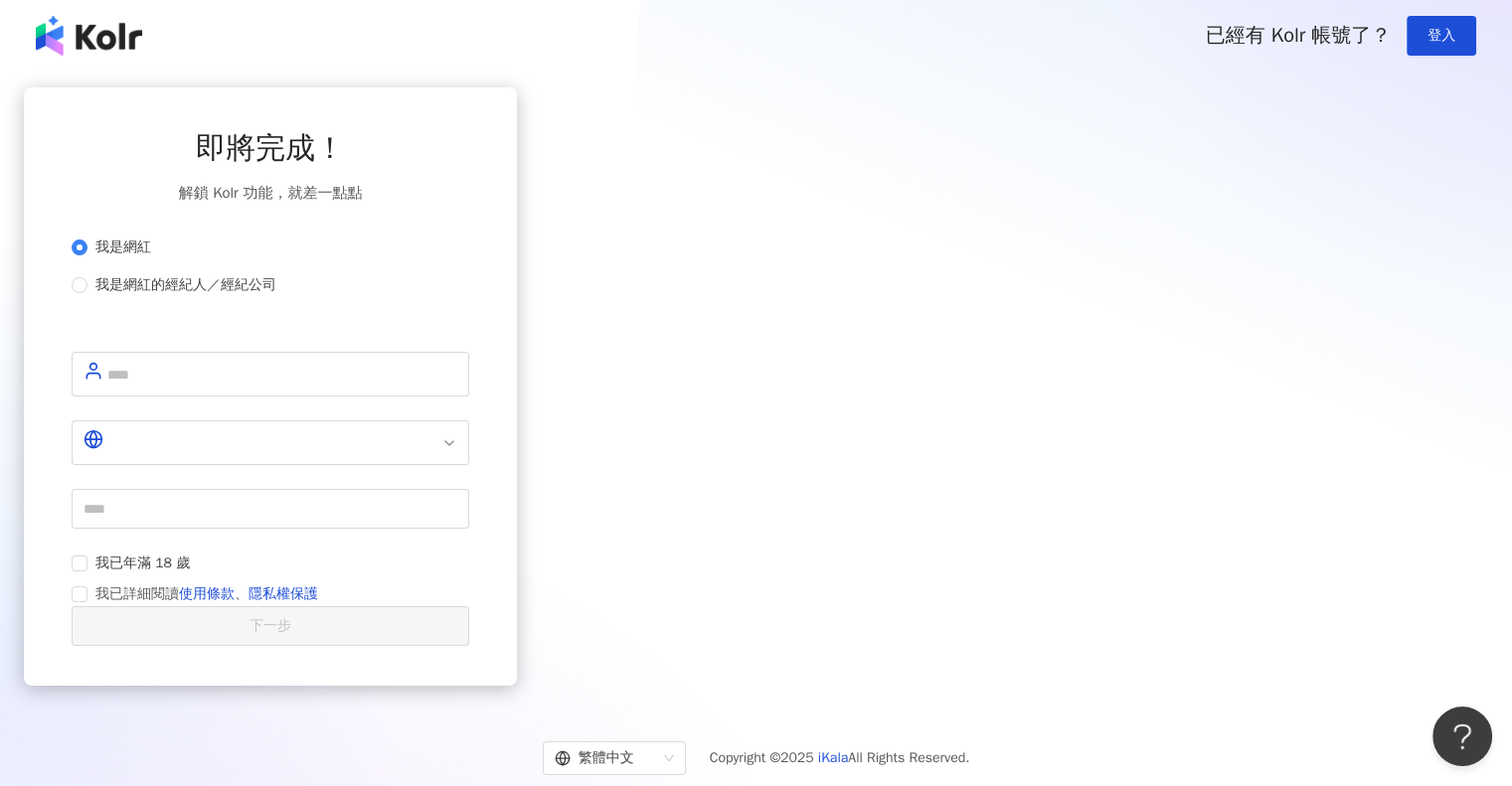 type on "**" 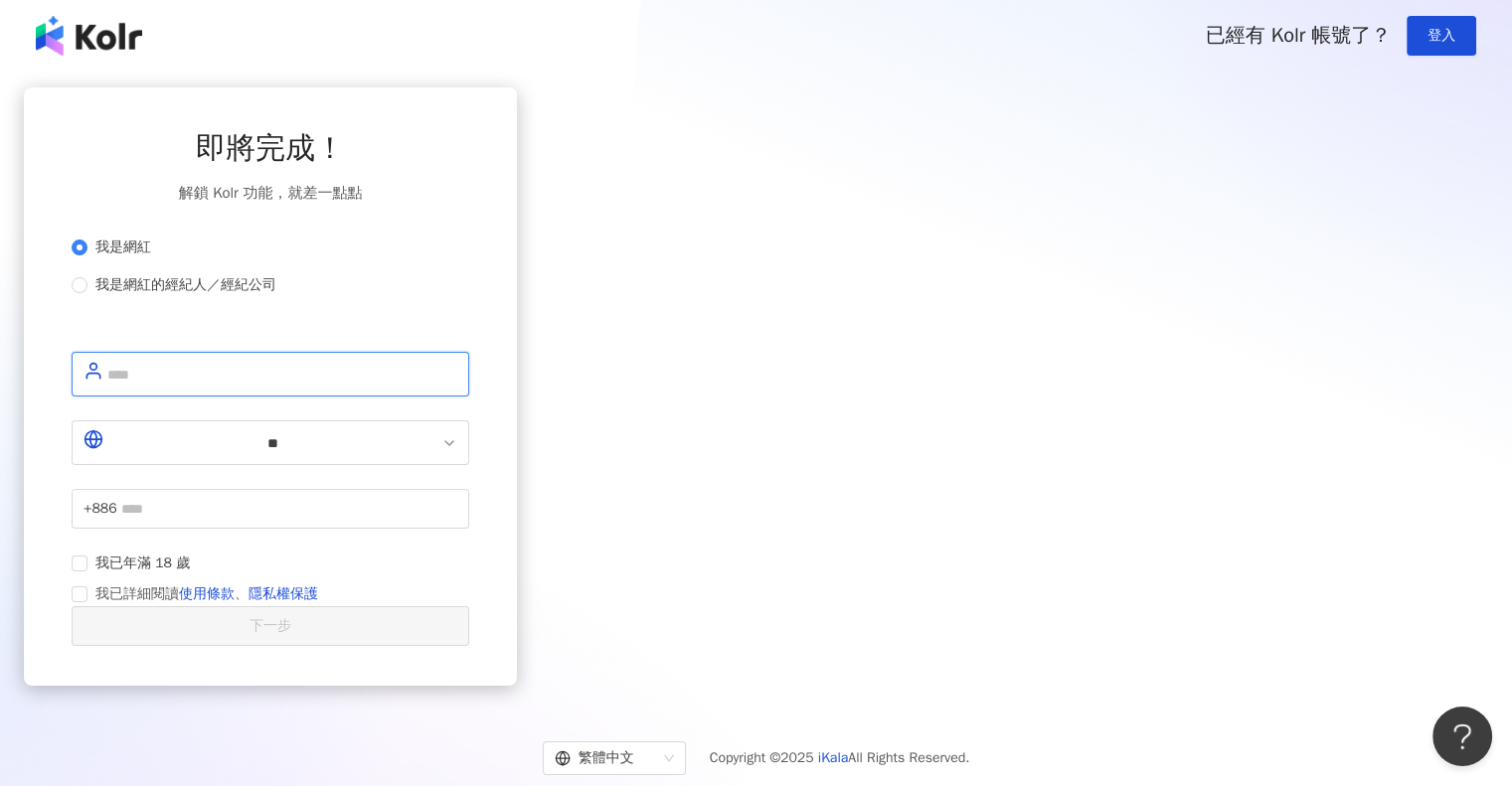 click at bounding box center [282, 374] 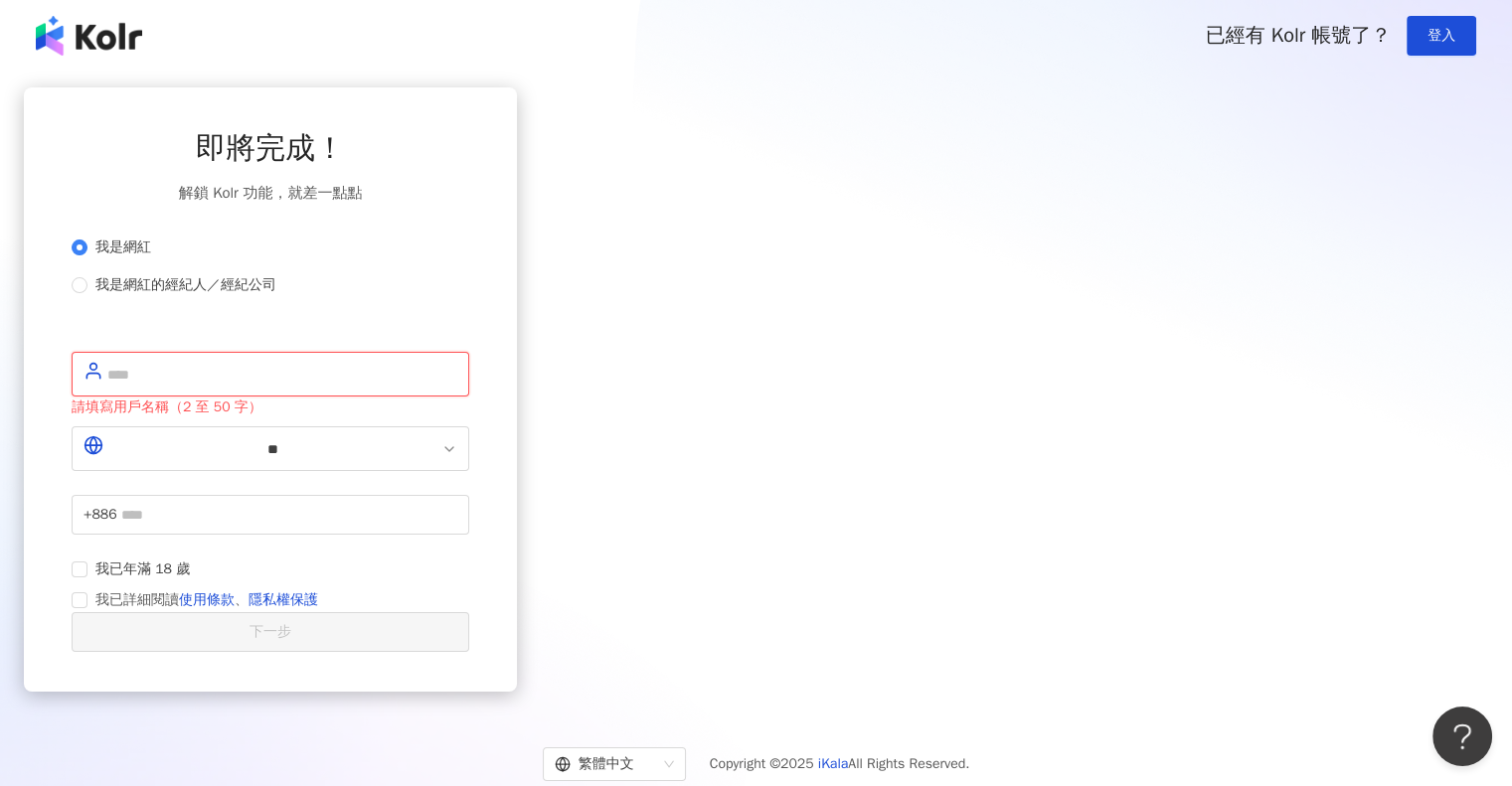 click at bounding box center (282, 374) 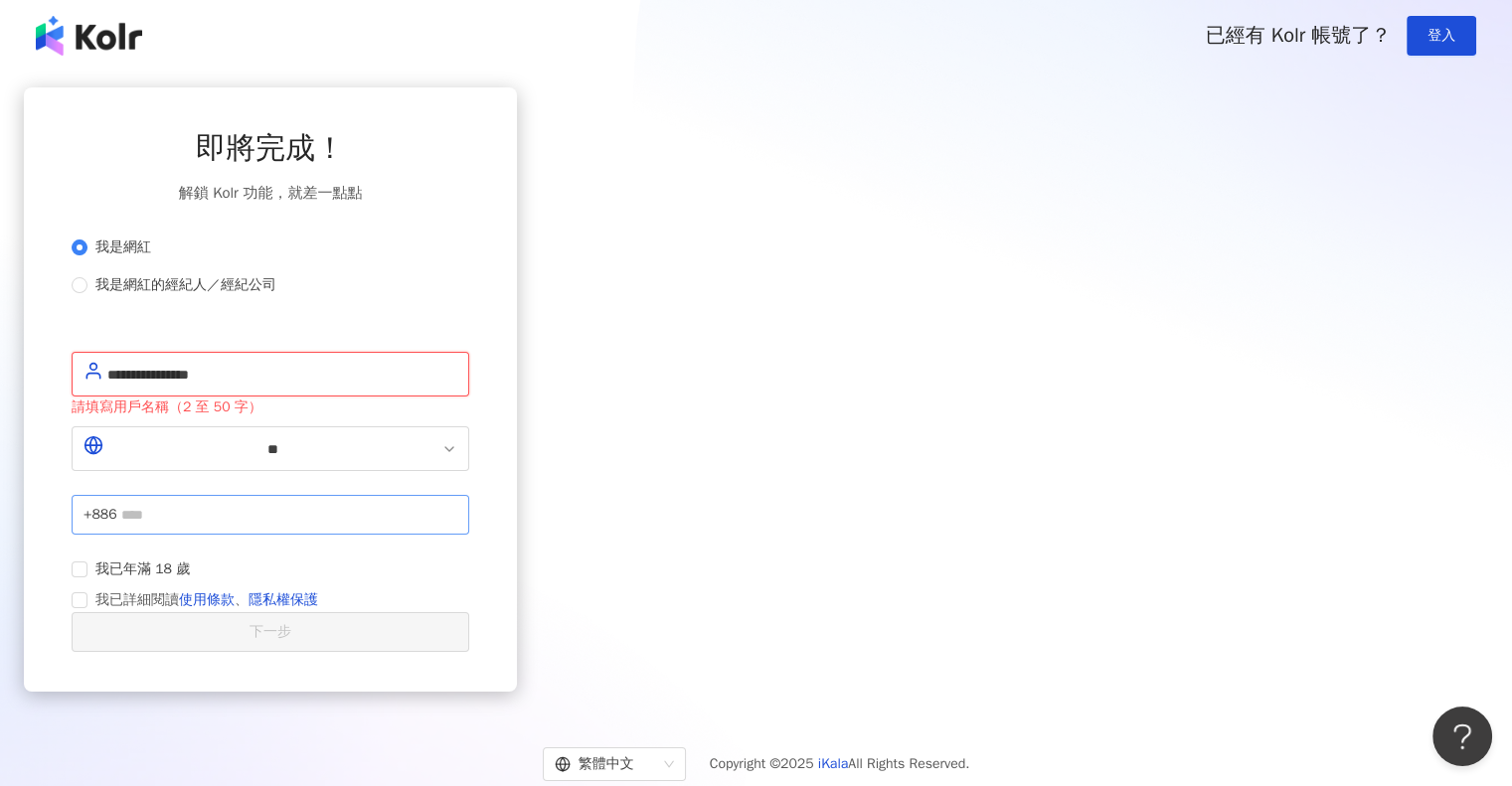 type on "**********" 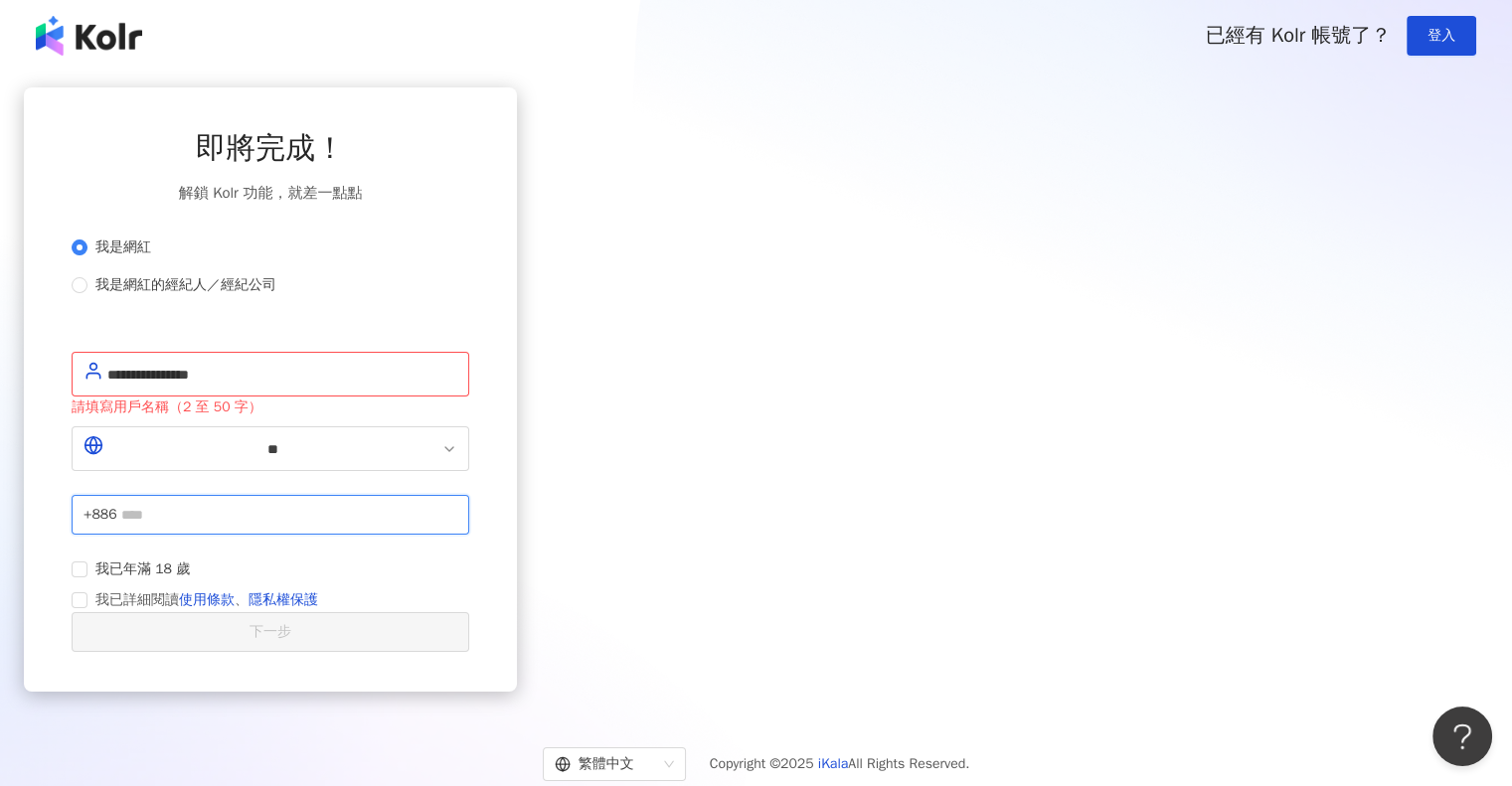 click at bounding box center (289, 515) 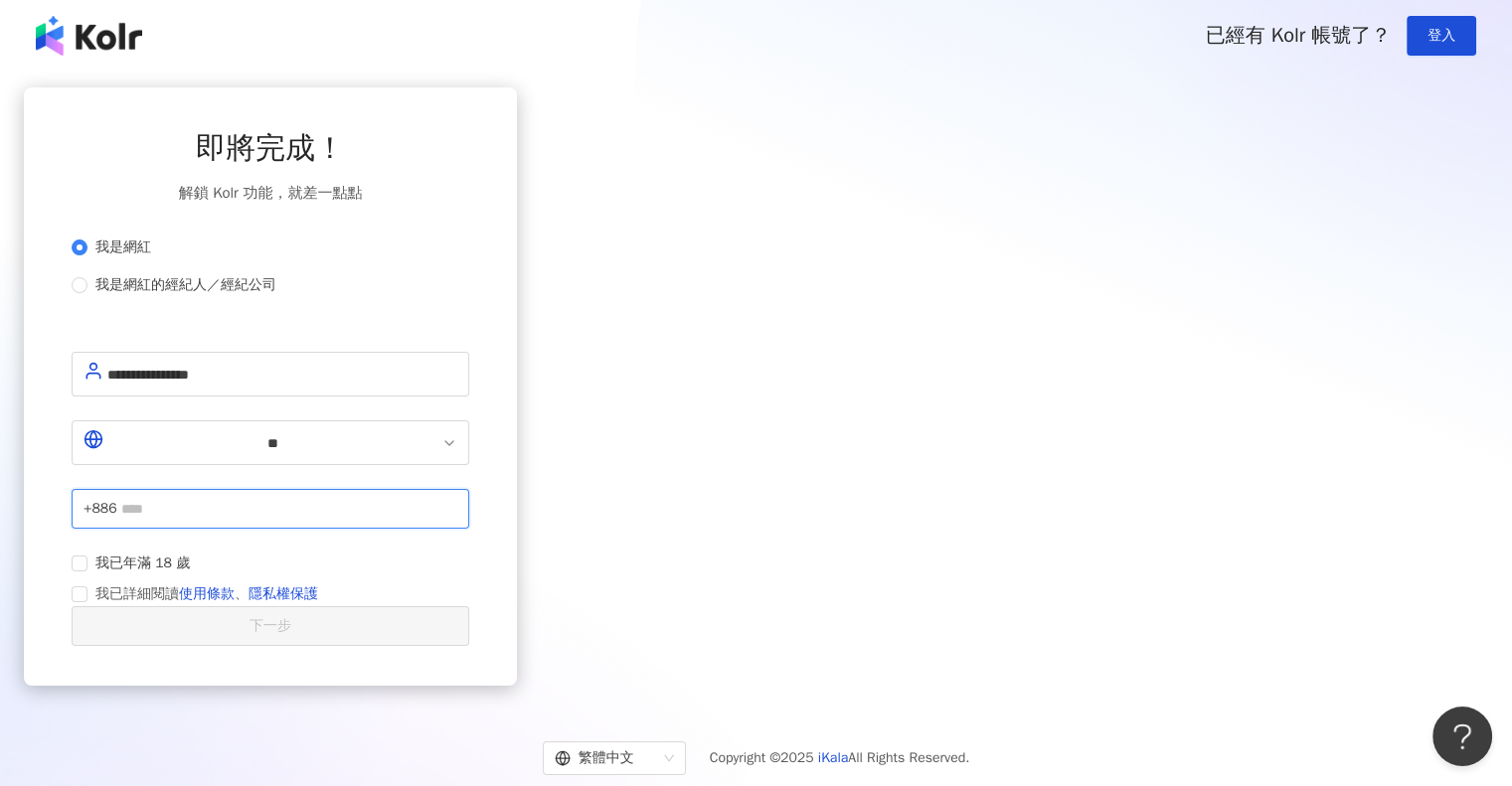 type on "**********" 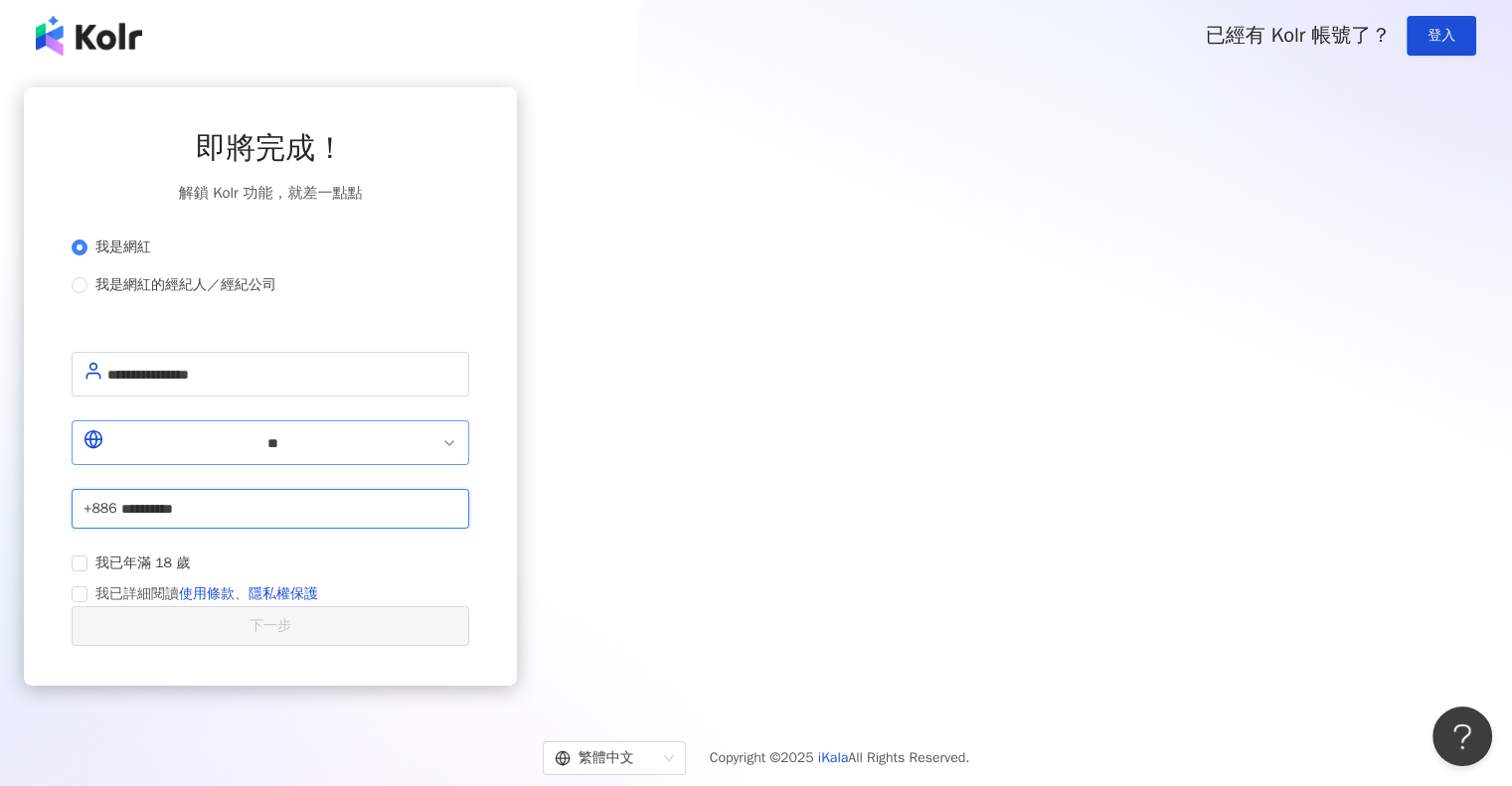 drag, startPoint x: 823, startPoint y: 479, endPoint x: 608, endPoint y: 458, distance: 216.02315 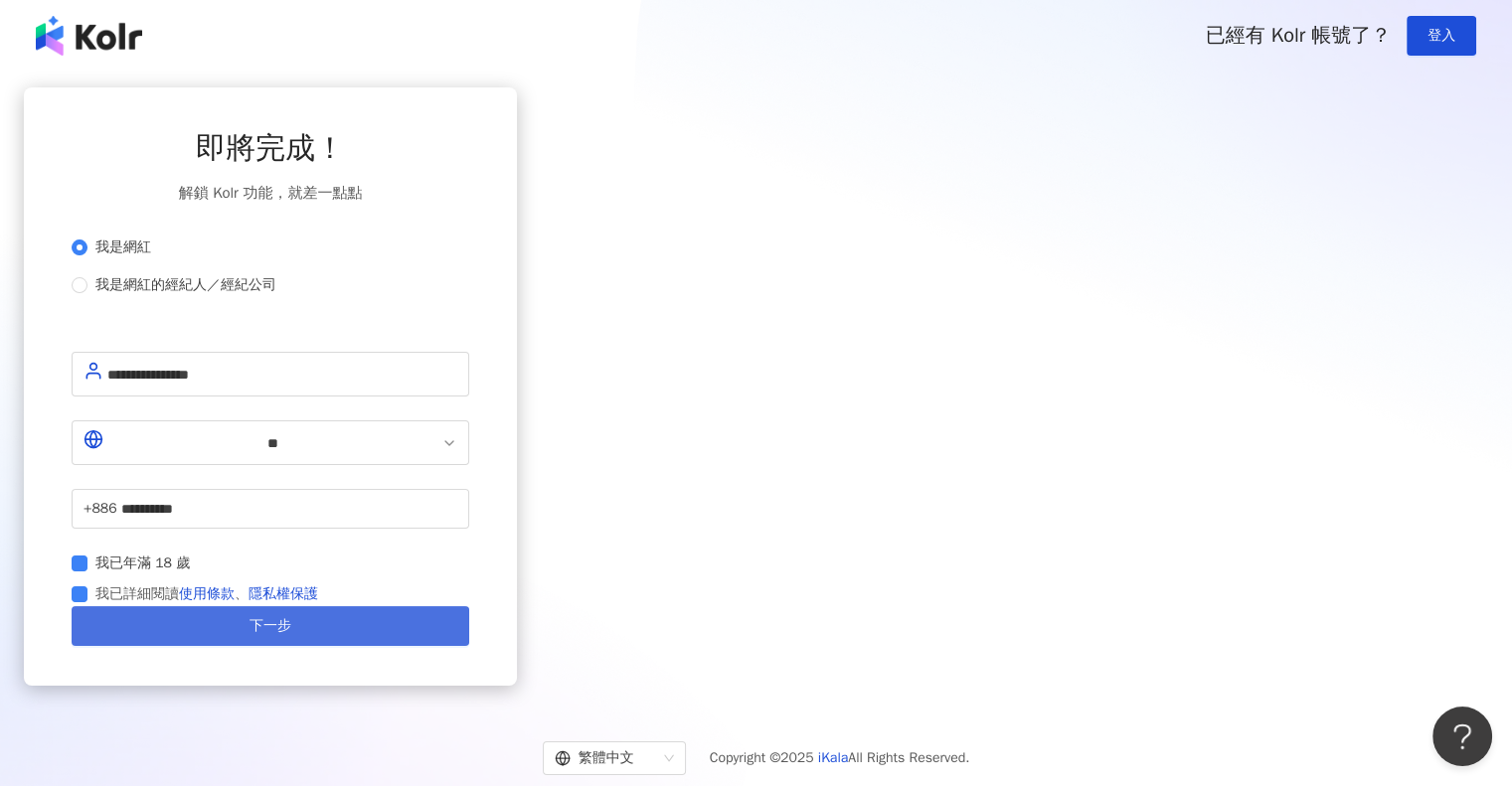 click on "下一步" at bounding box center [270, 626] 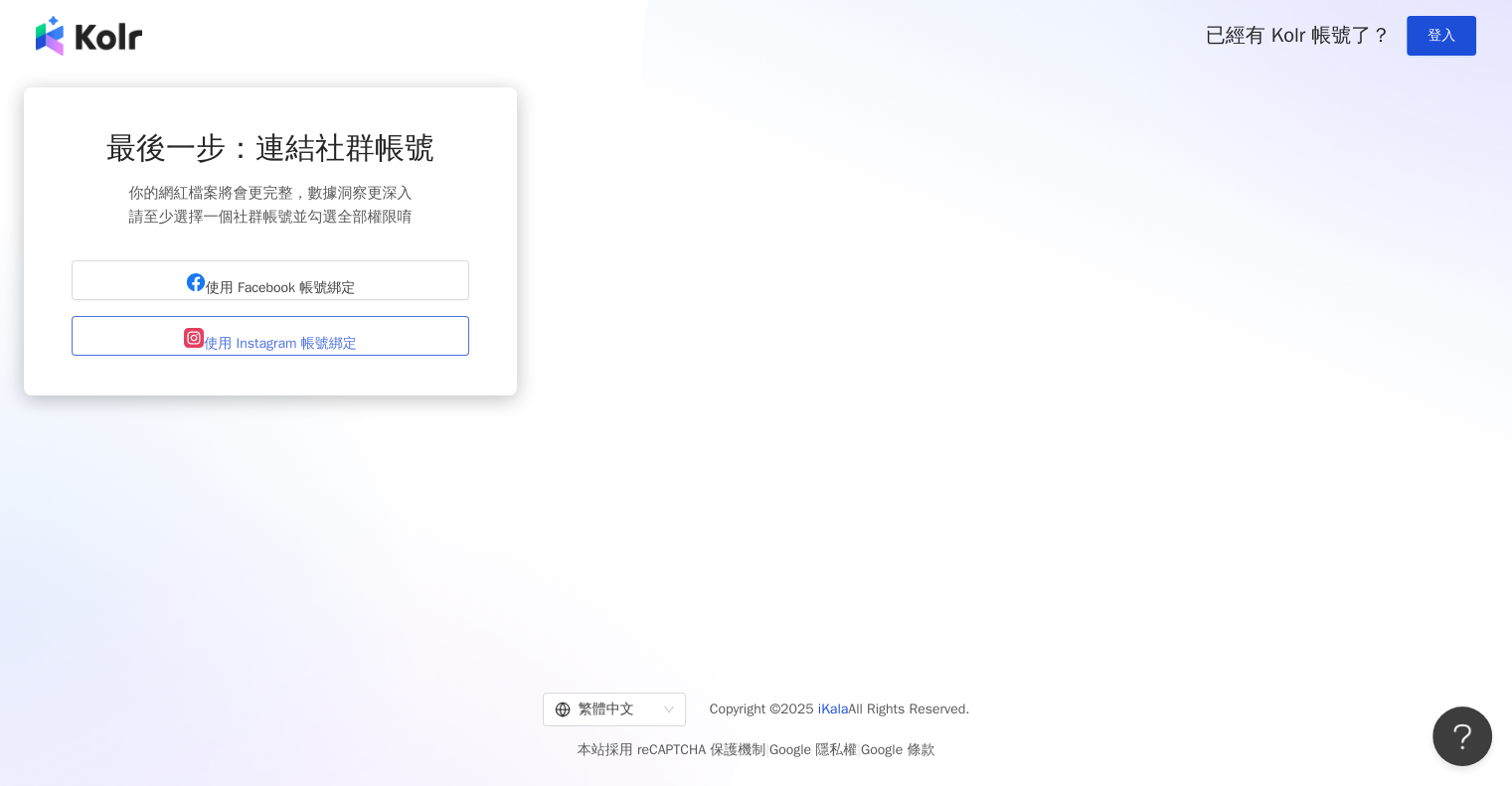 click on "使用 Instagram 帳號綁定" at bounding box center [279, 344] 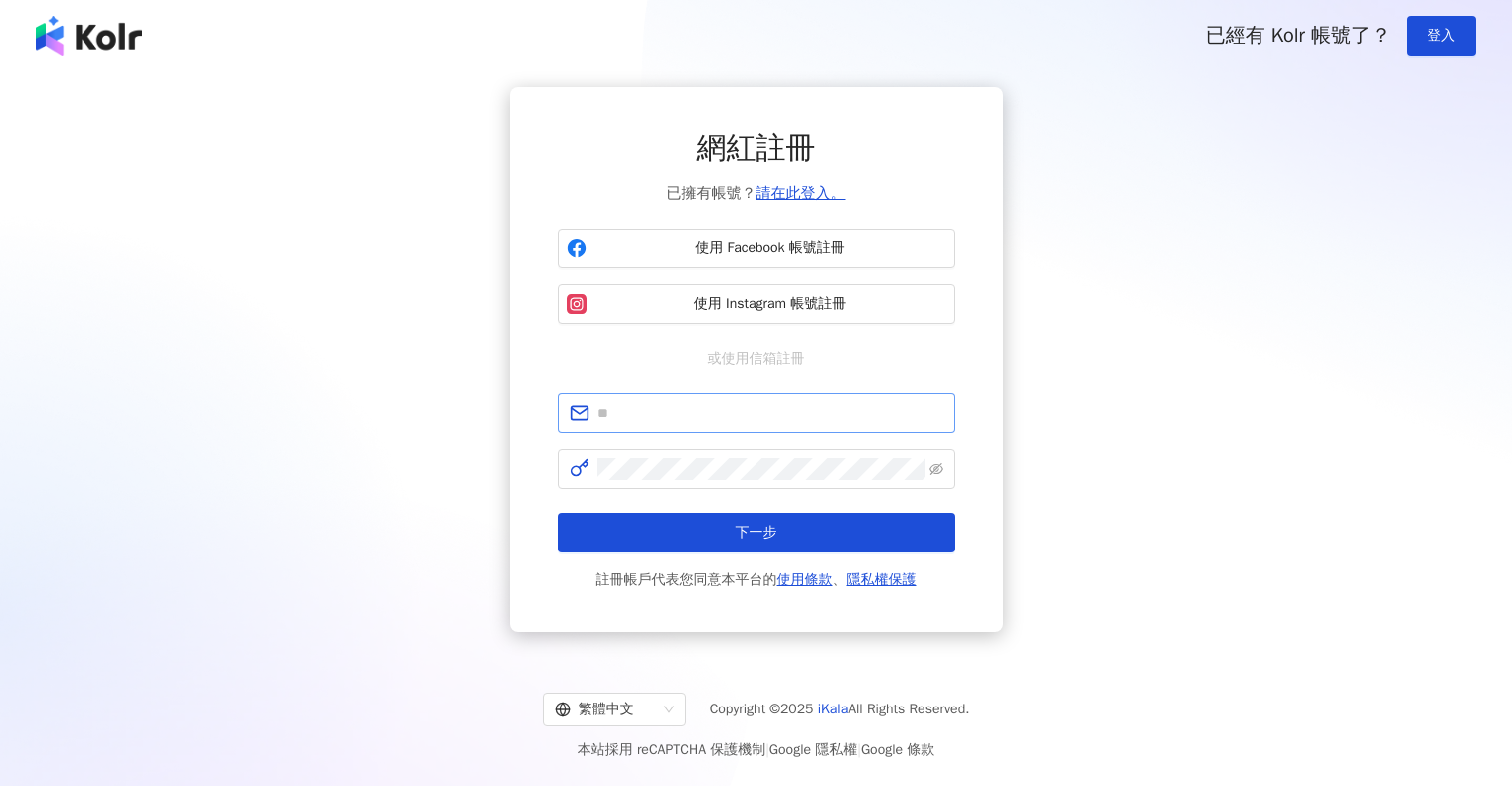 scroll, scrollTop: 0, scrollLeft: 0, axis: both 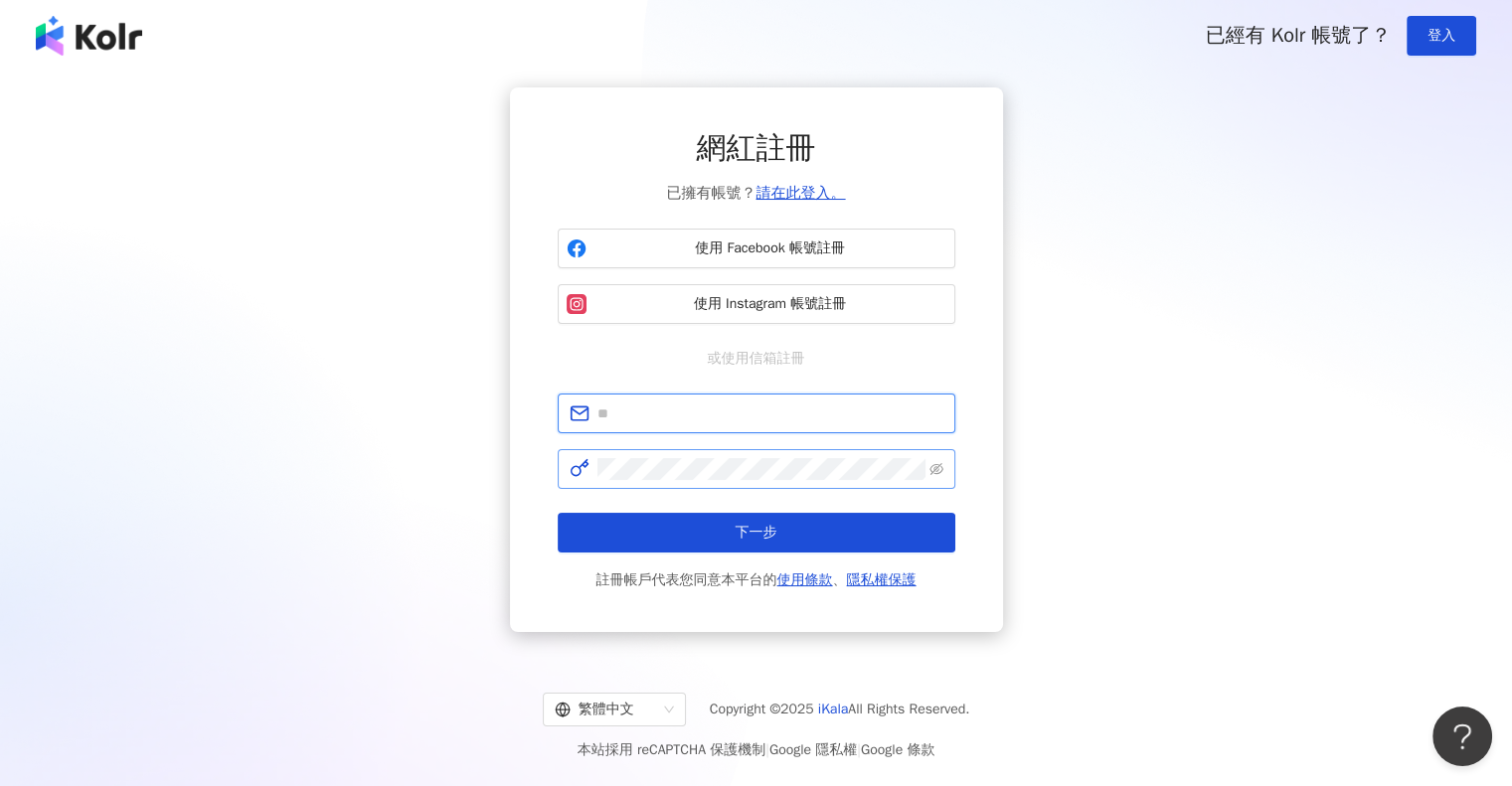 type on "**********" 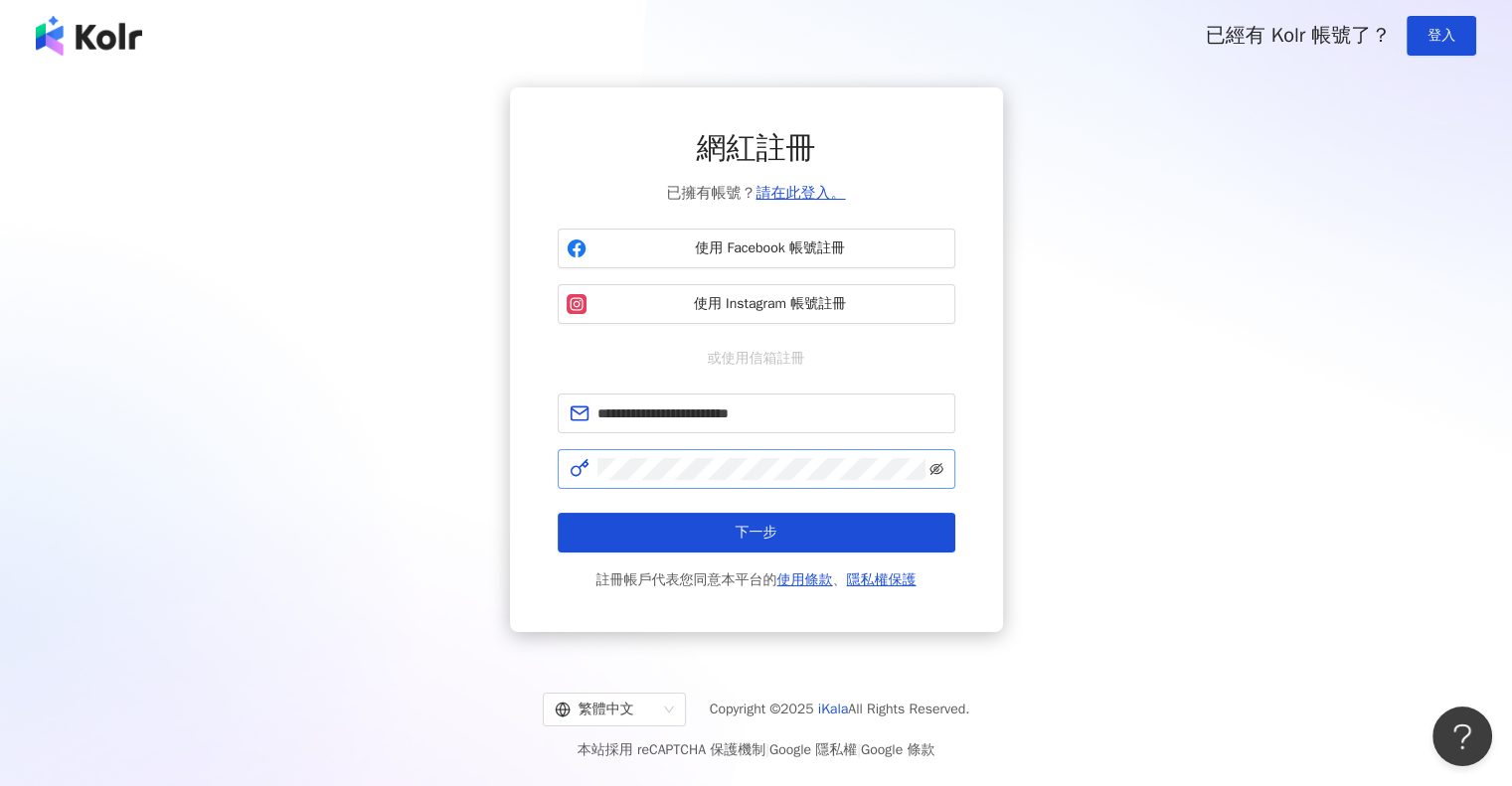 click at bounding box center (756, 469) 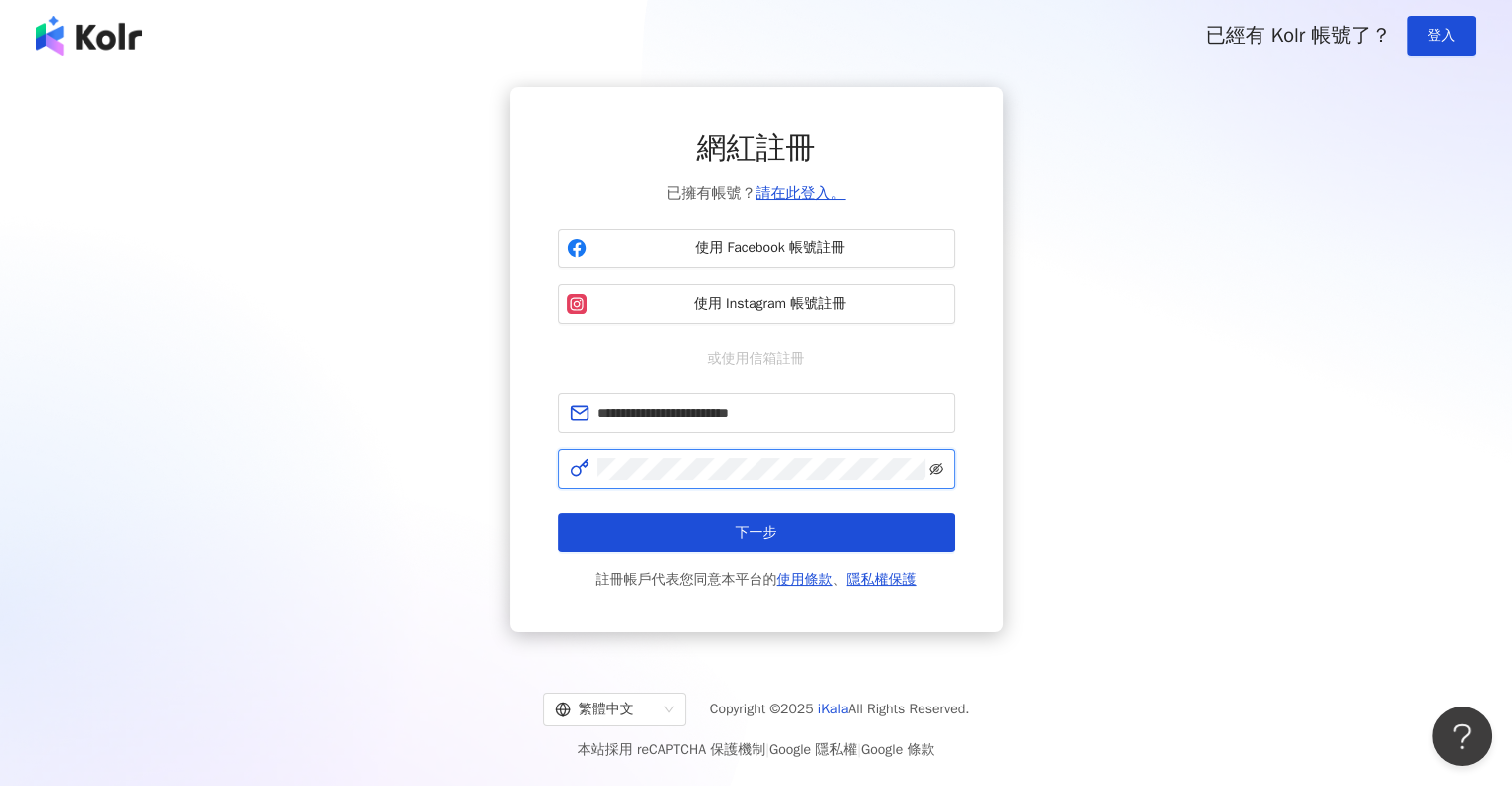 click 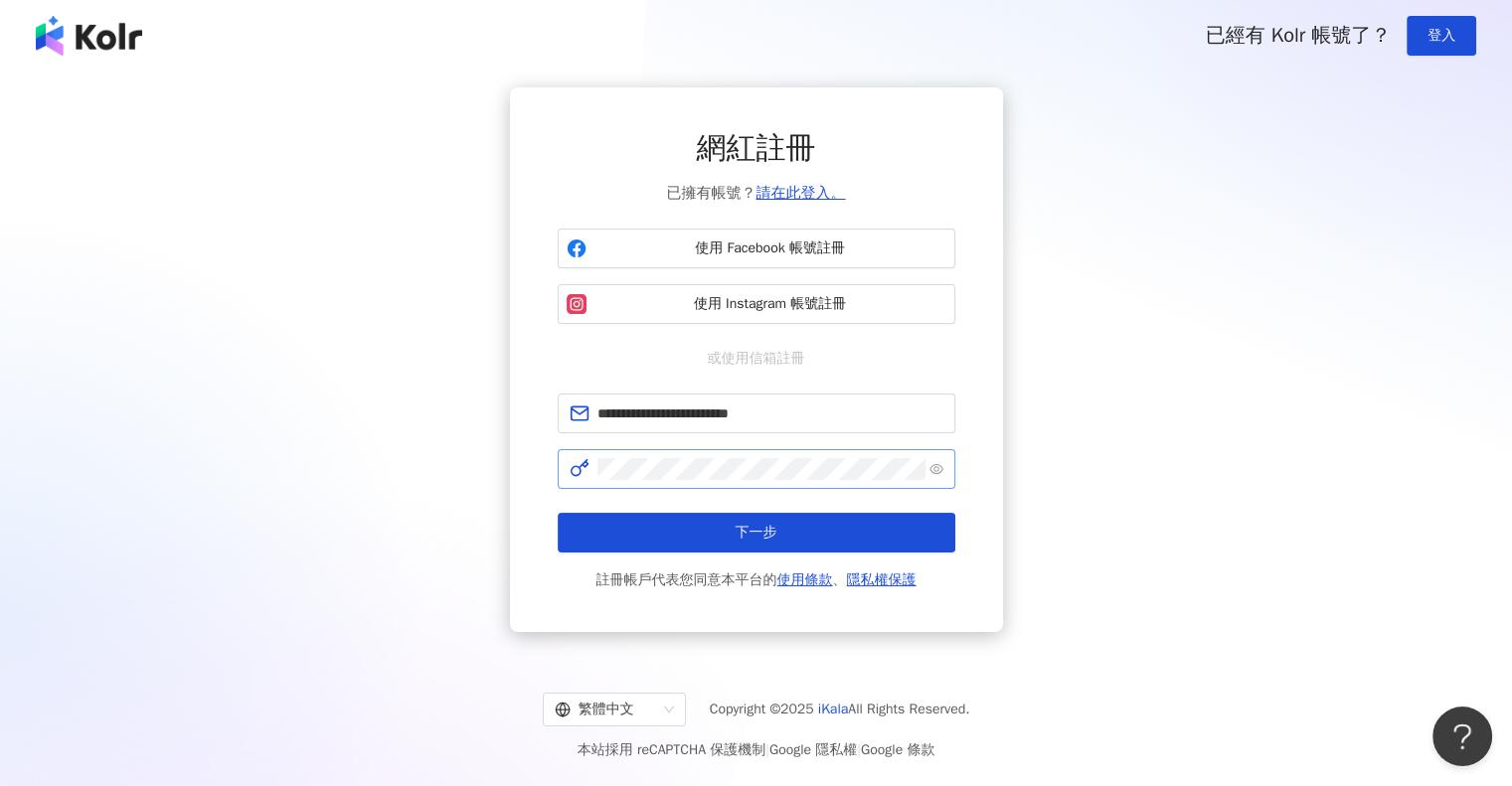 drag, startPoint x: 310, startPoint y: 566, endPoint x: 694, endPoint y: 18, distance: 669.1487 